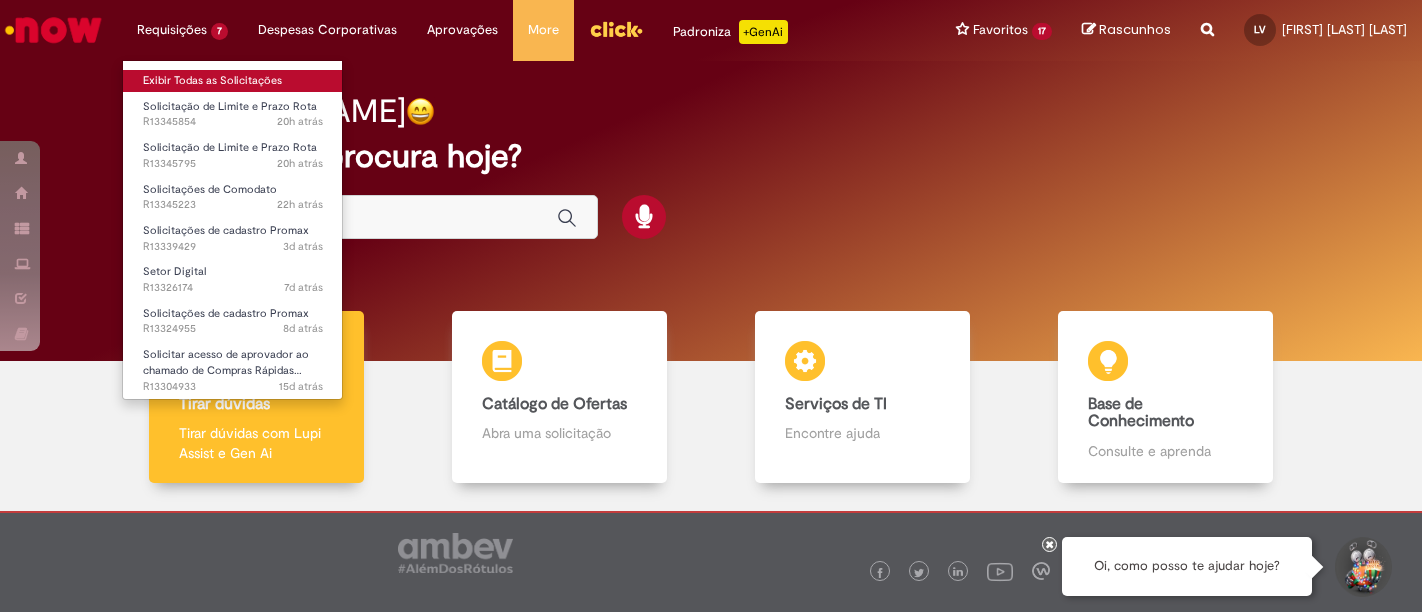 scroll, scrollTop: 0, scrollLeft: 0, axis: both 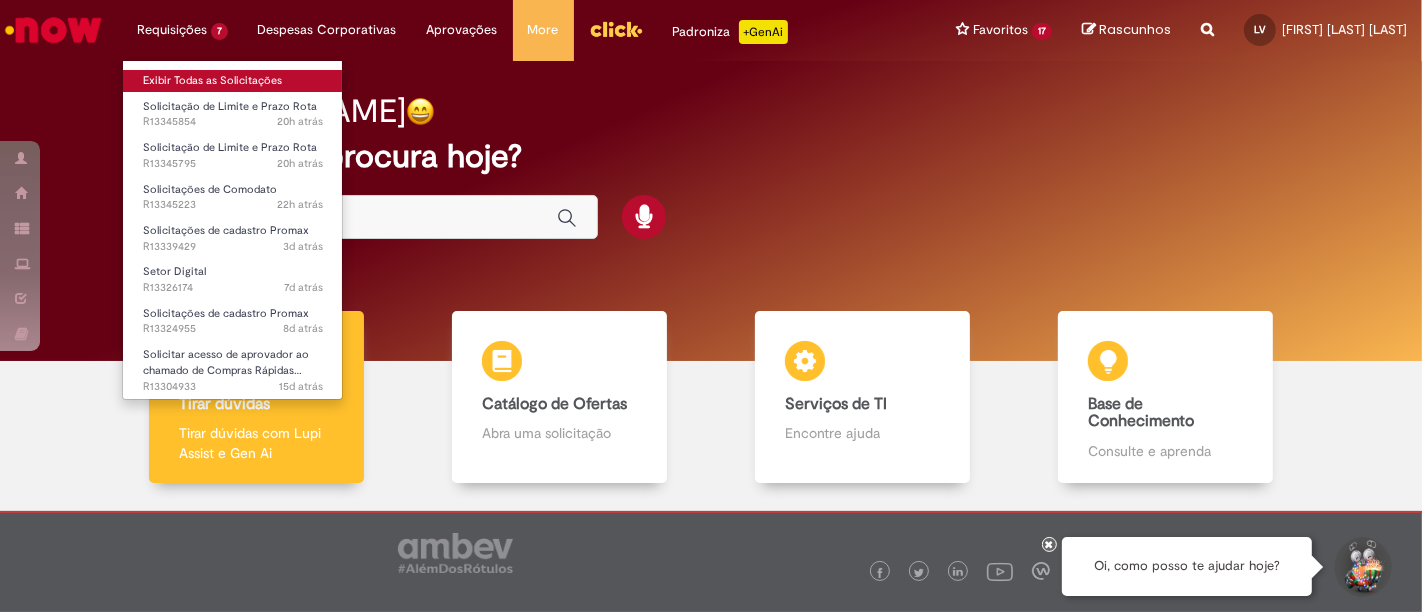 click on "Exibir Todas as Solicitações" at bounding box center [233, 81] 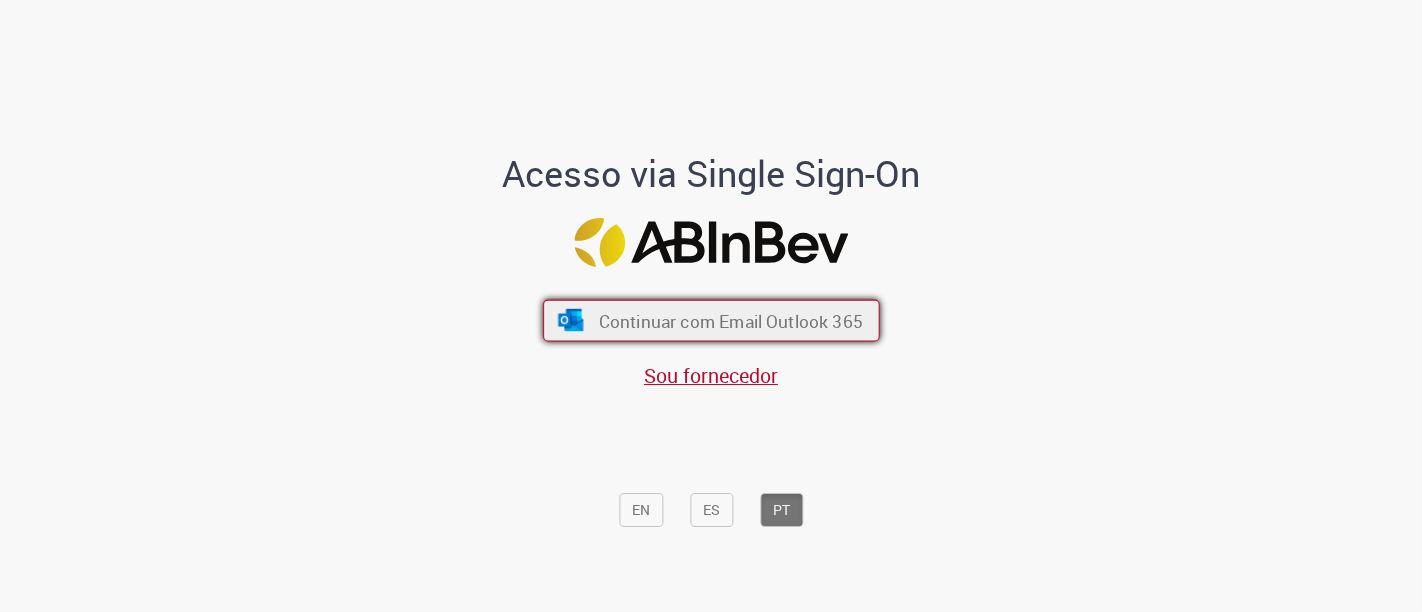 click on "Continuar com Email Outlook 365" at bounding box center (711, 321) 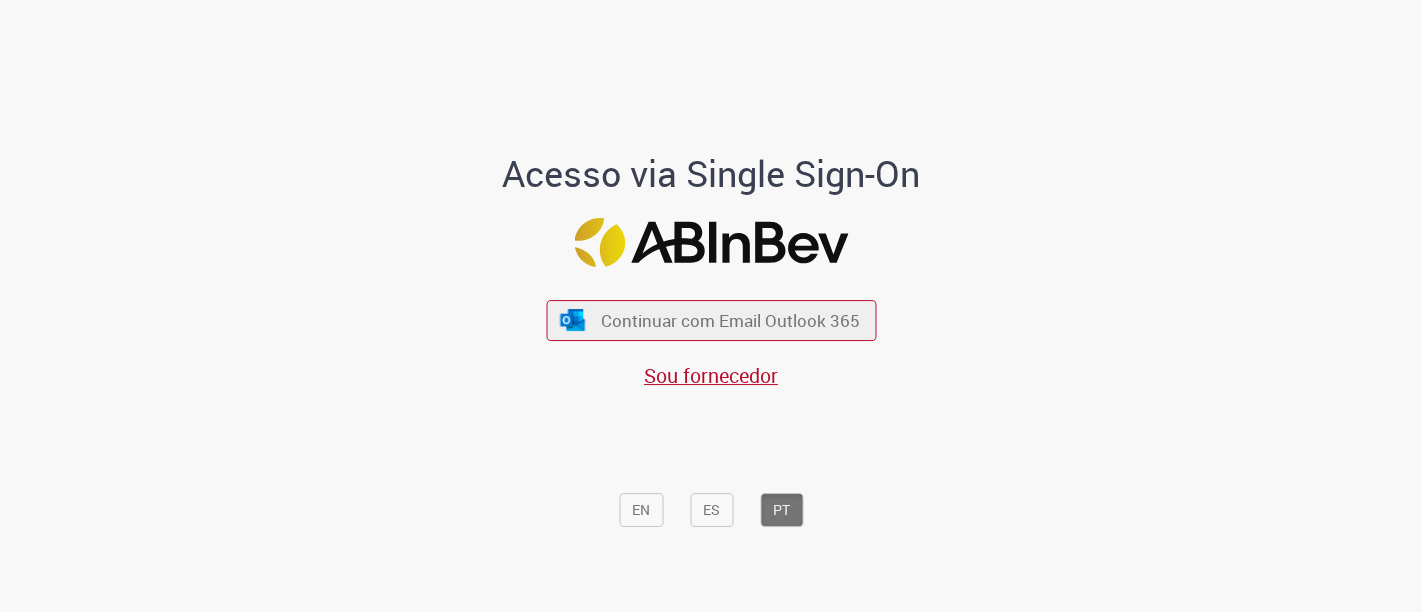 scroll, scrollTop: 0, scrollLeft: 0, axis: both 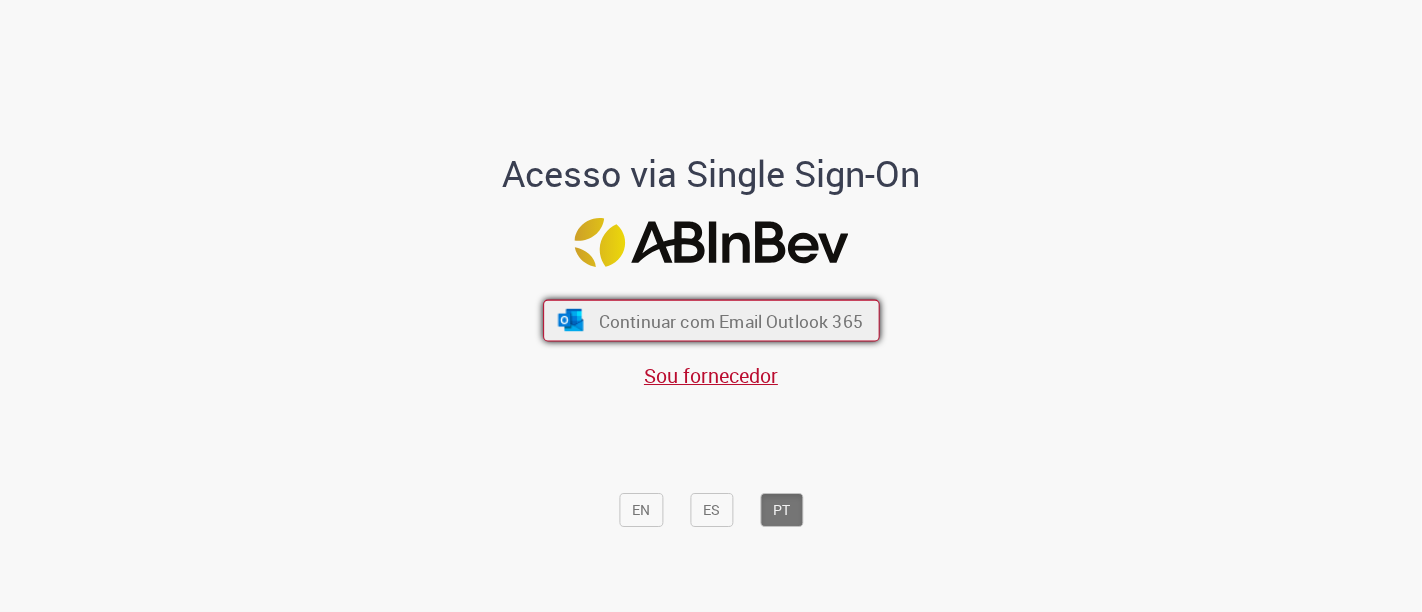 click on "Continuar com Email Outlook 365" at bounding box center [730, 320] 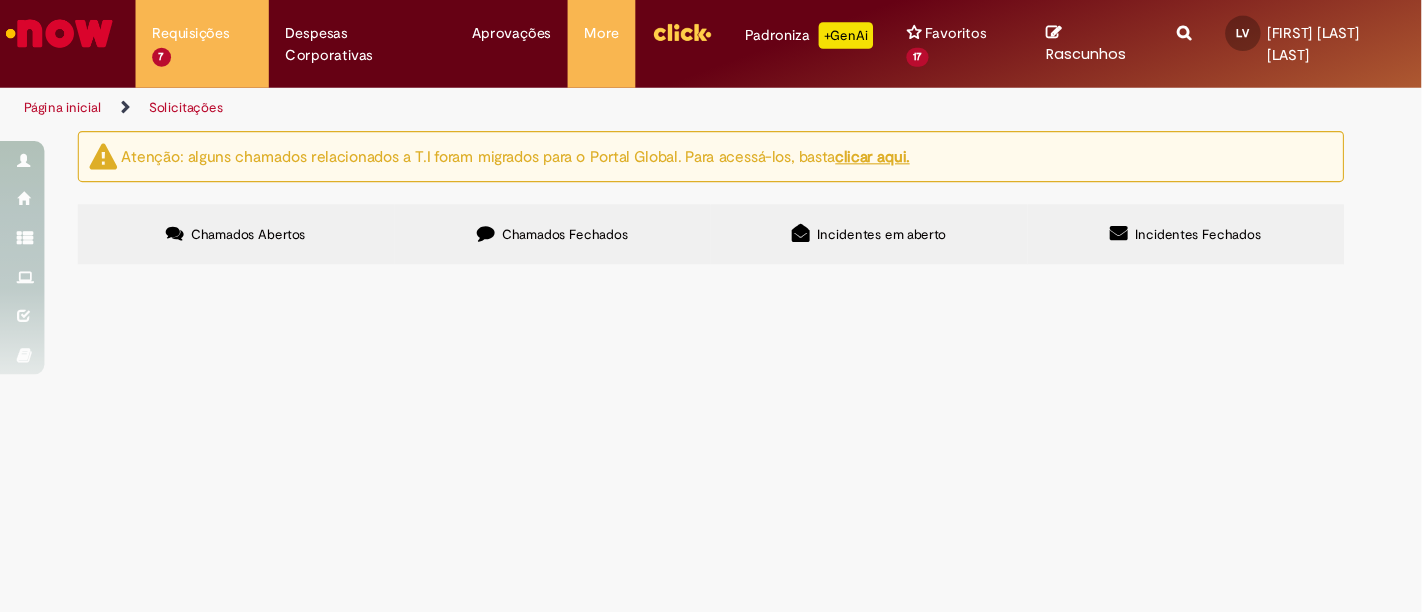 scroll, scrollTop: 0, scrollLeft: 0, axis: both 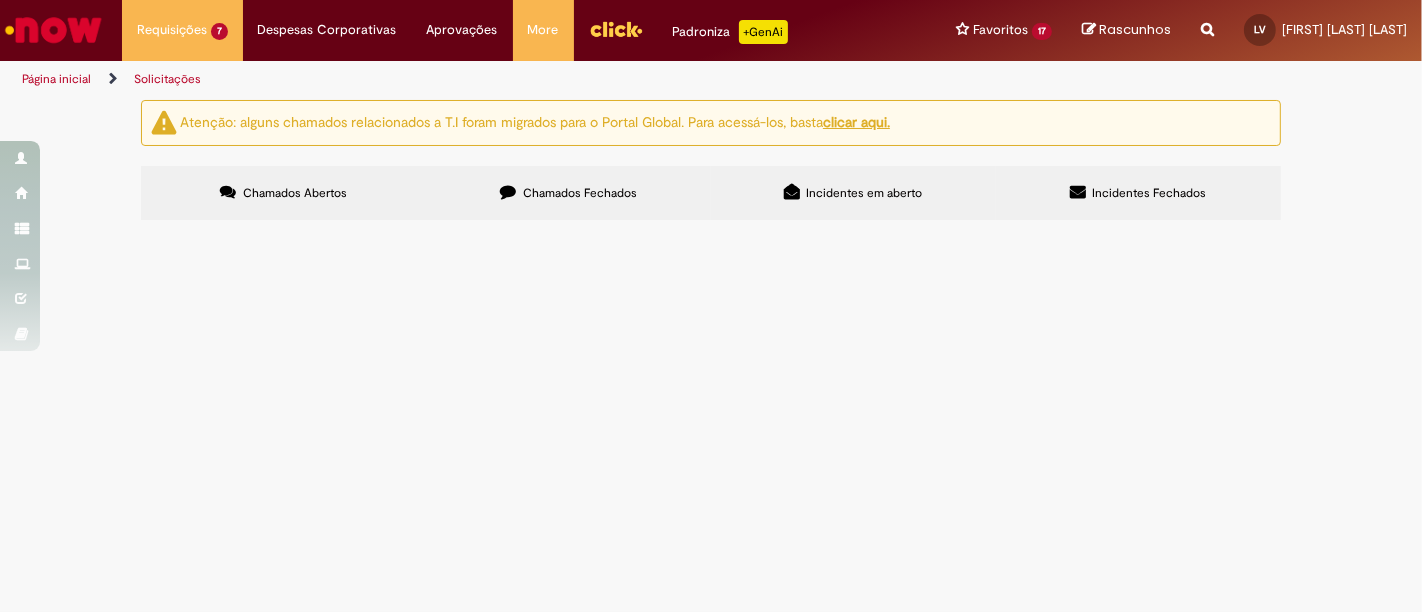 click at bounding box center (1207, 18) 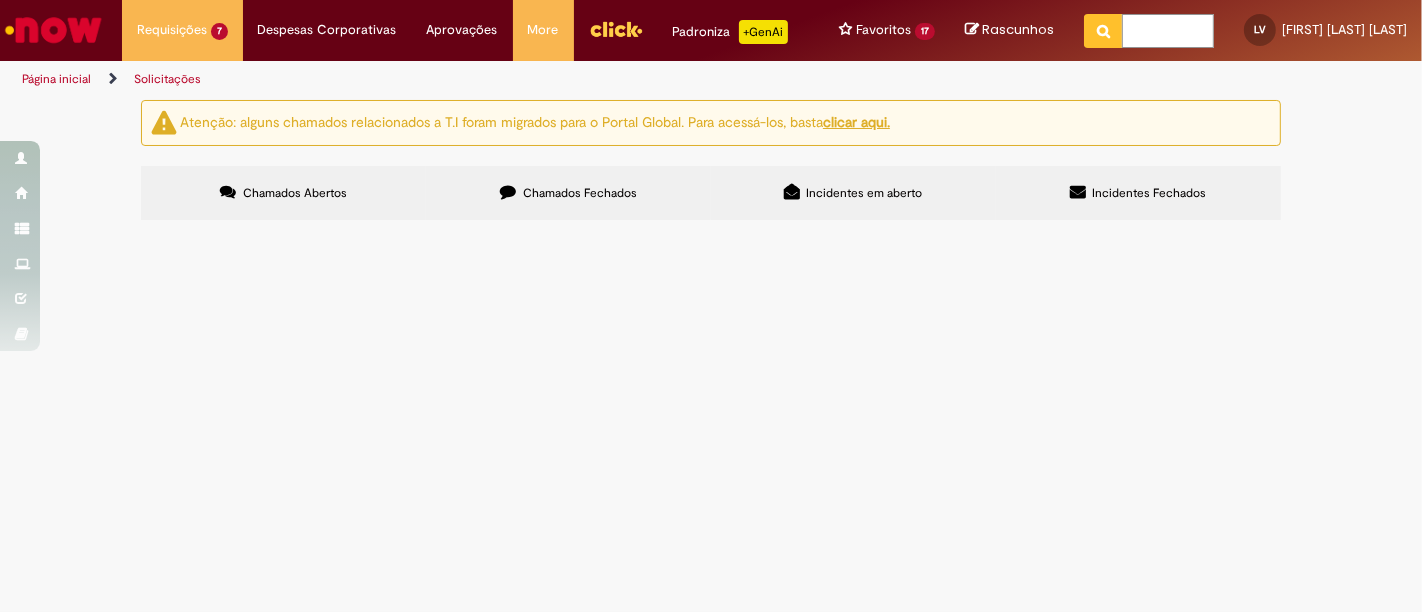 click at bounding box center [1168, 31] 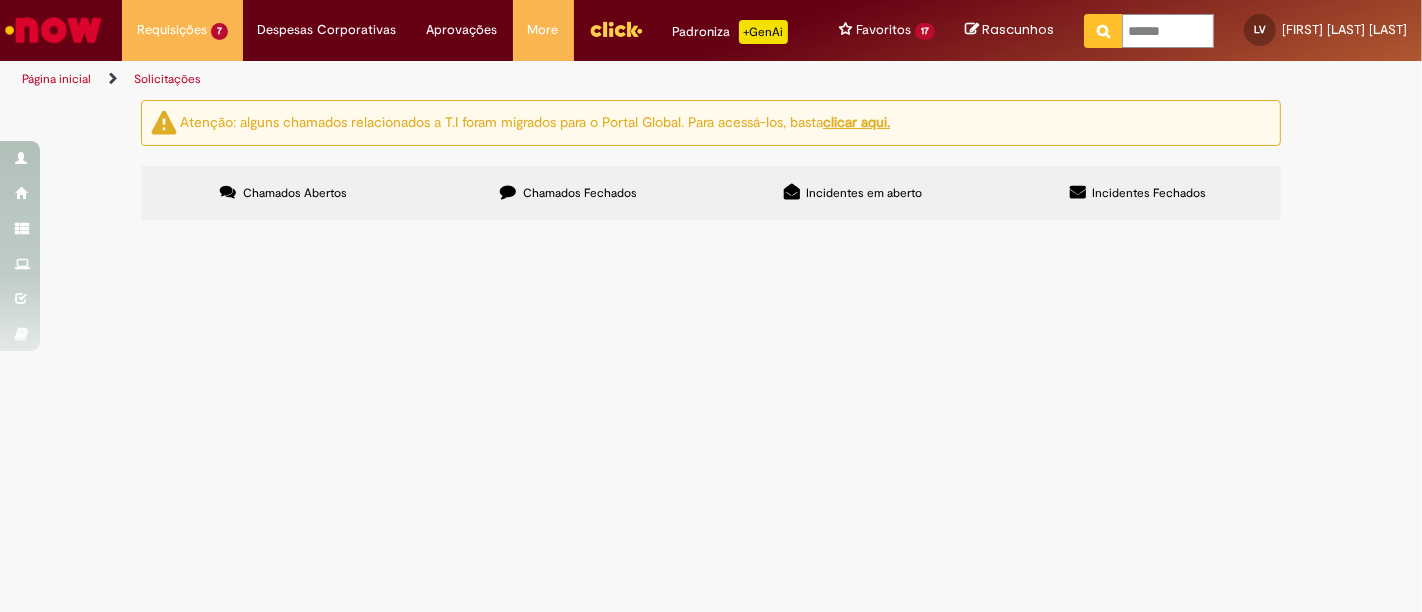 type on "******" 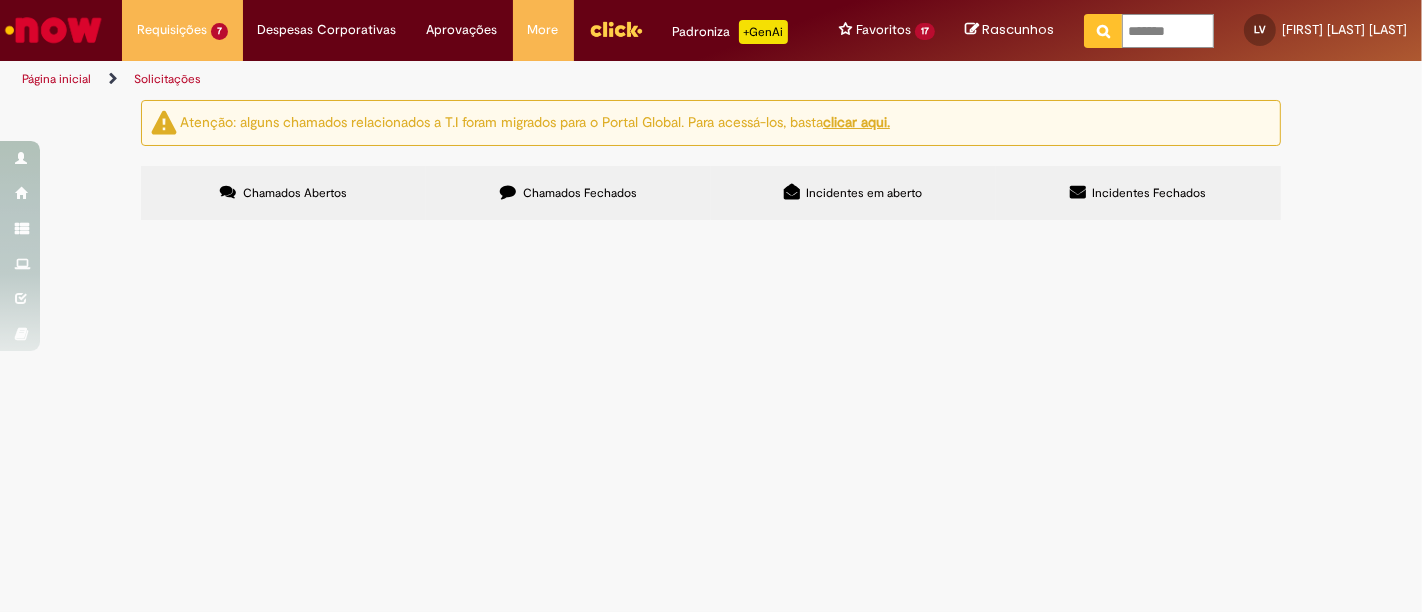 click at bounding box center [1103, 31] 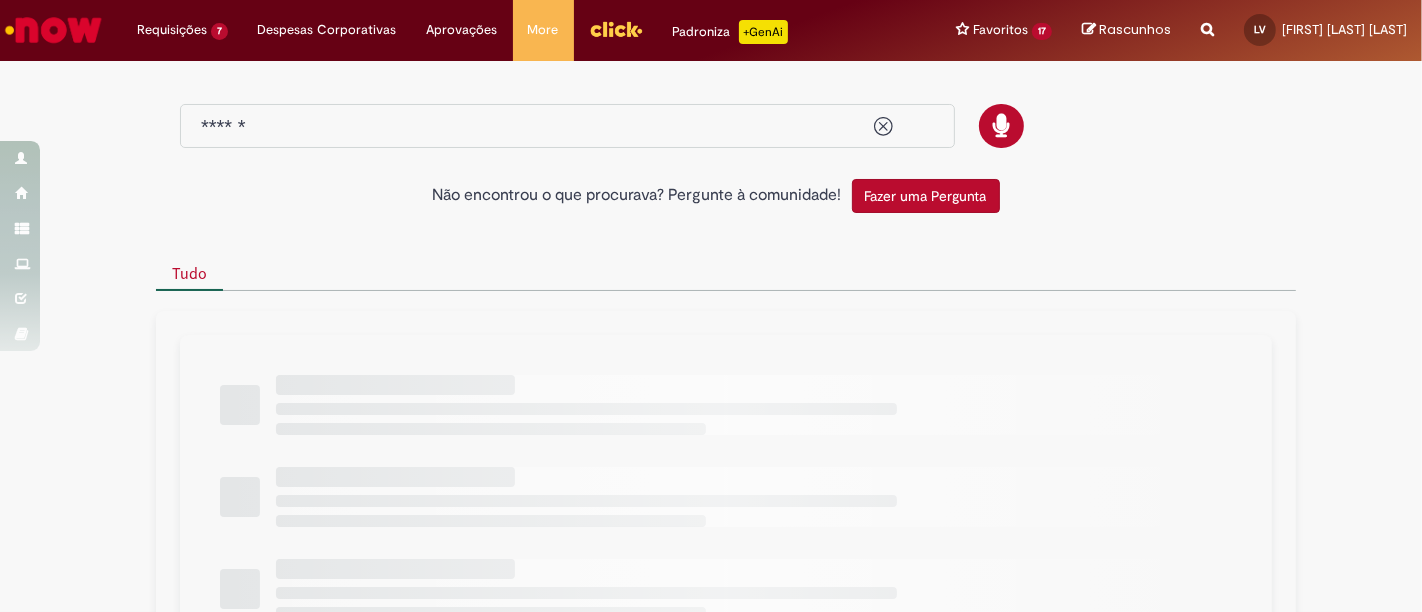 type on "******" 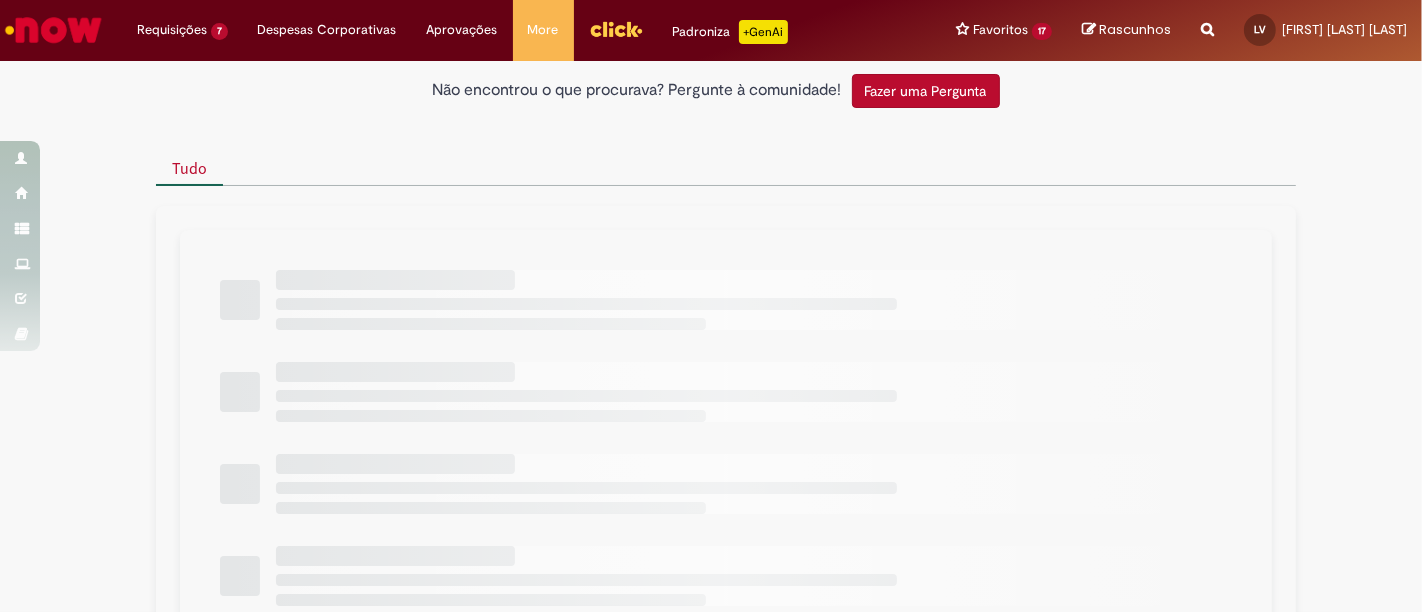 scroll, scrollTop: 115, scrollLeft: 0, axis: vertical 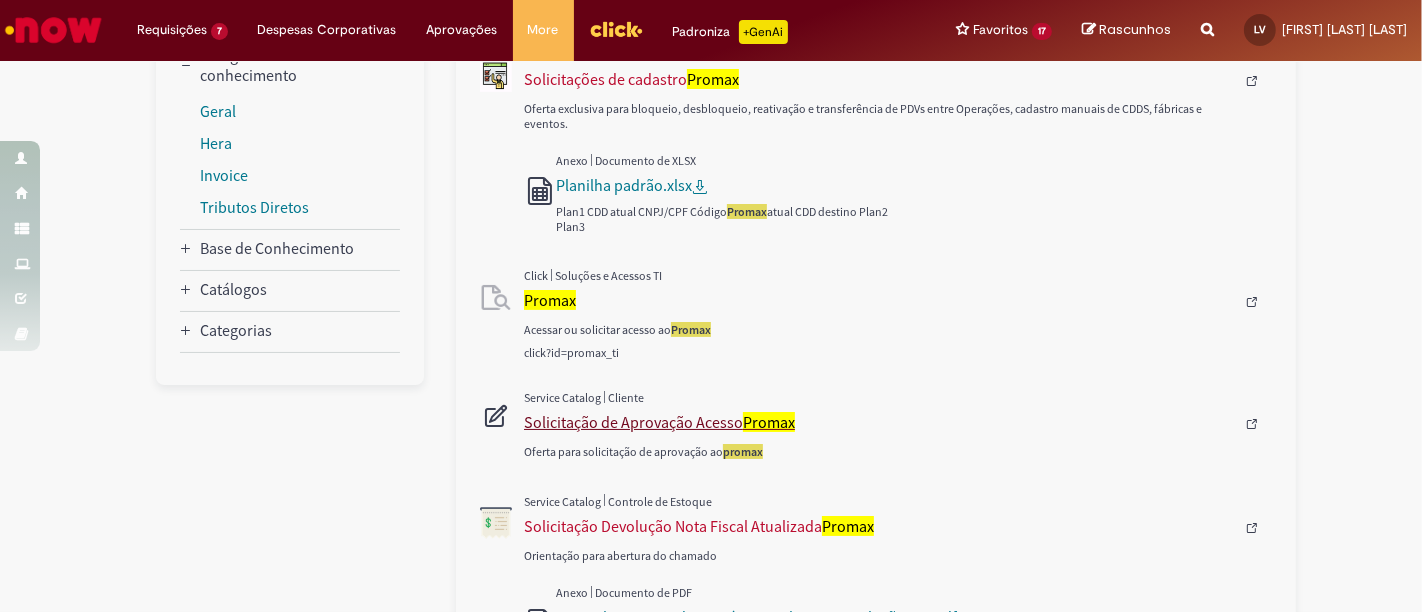 click on "Solicitação de Aprovação Acesso  Promax" at bounding box center [879, 422] 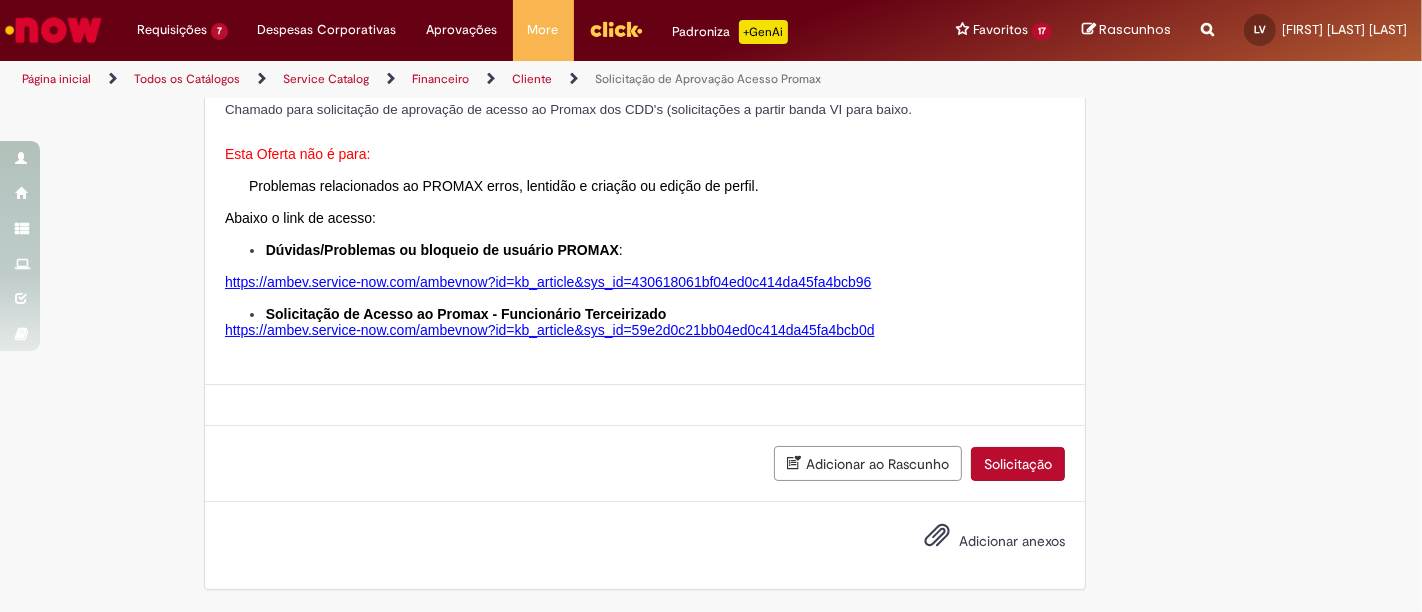 scroll, scrollTop: 0, scrollLeft: 0, axis: both 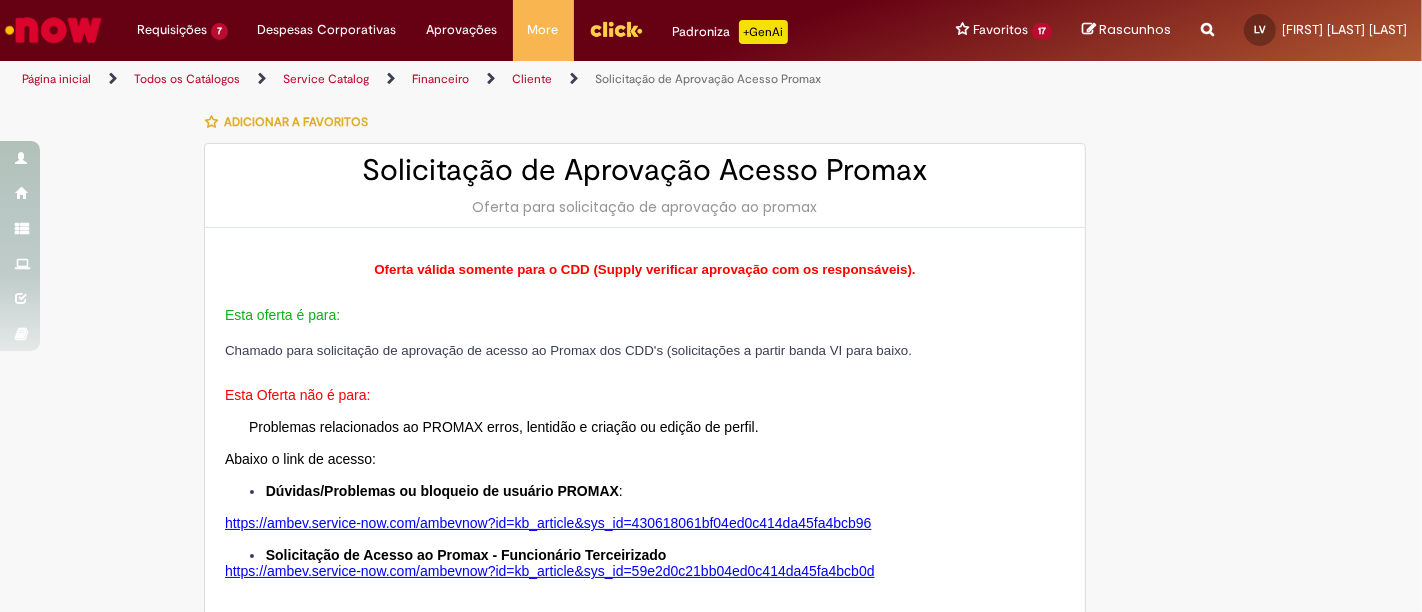 type on "********" 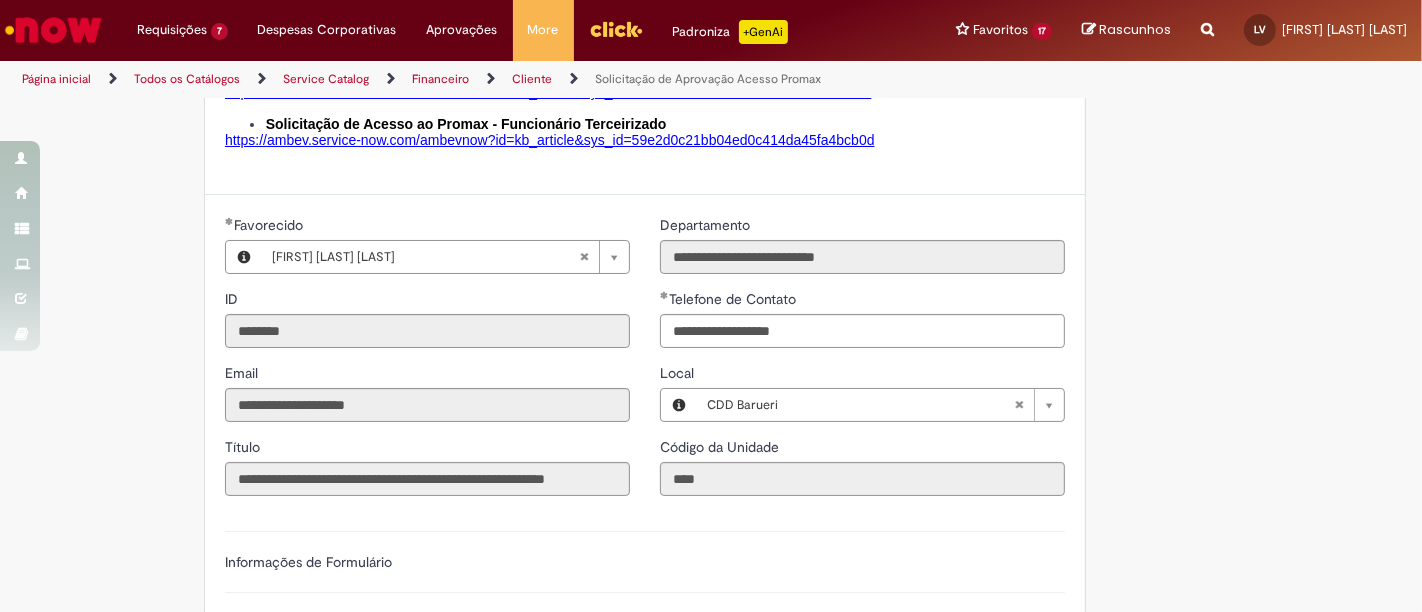 scroll, scrollTop: 437, scrollLeft: 0, axis: vertical 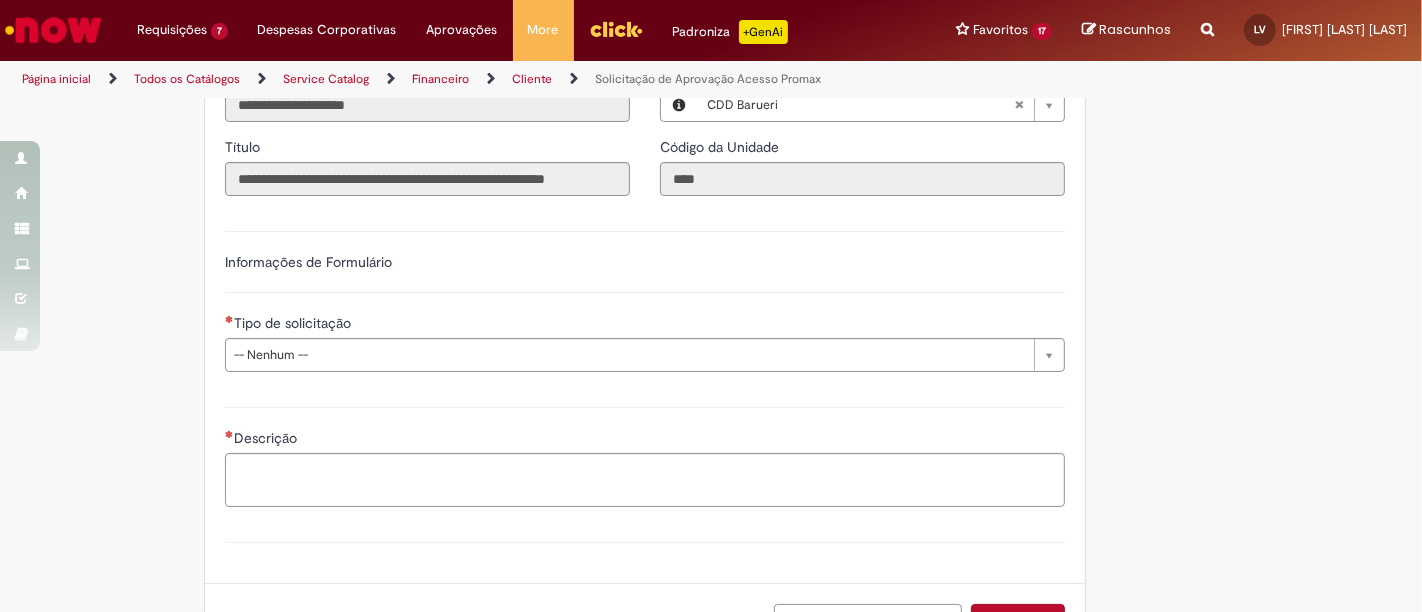 click on "Tipo de solicitação" at bounding box center [645, 325] 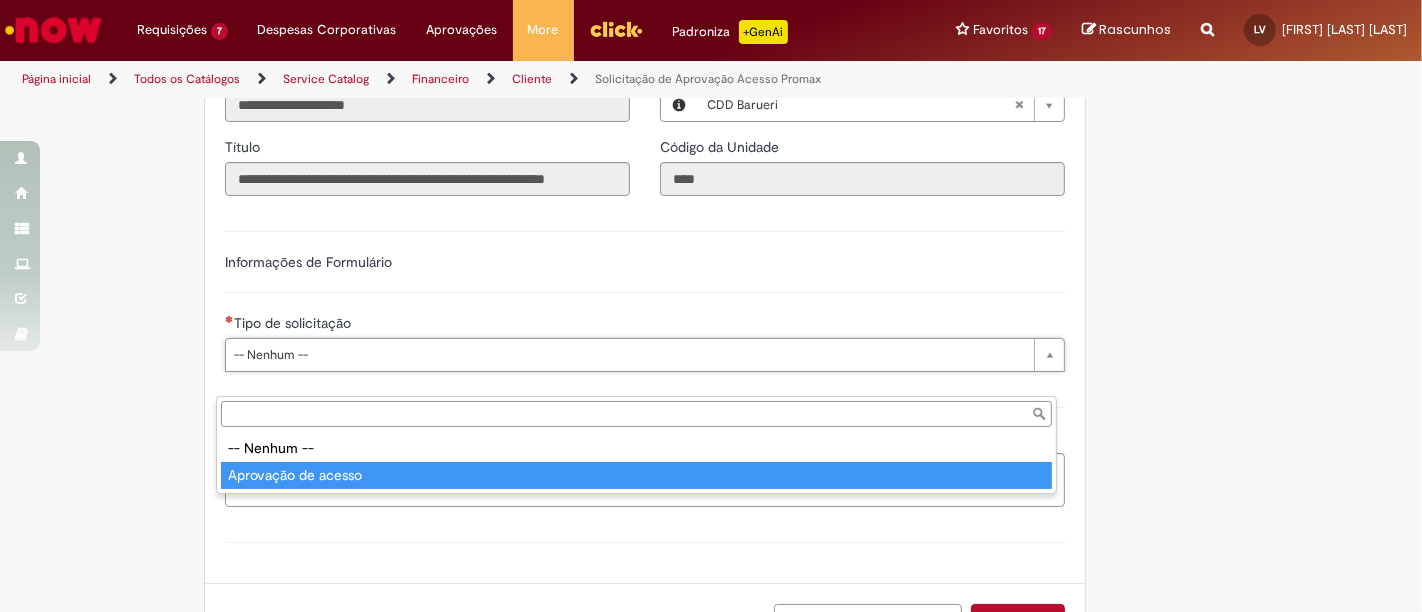 type on "**********" 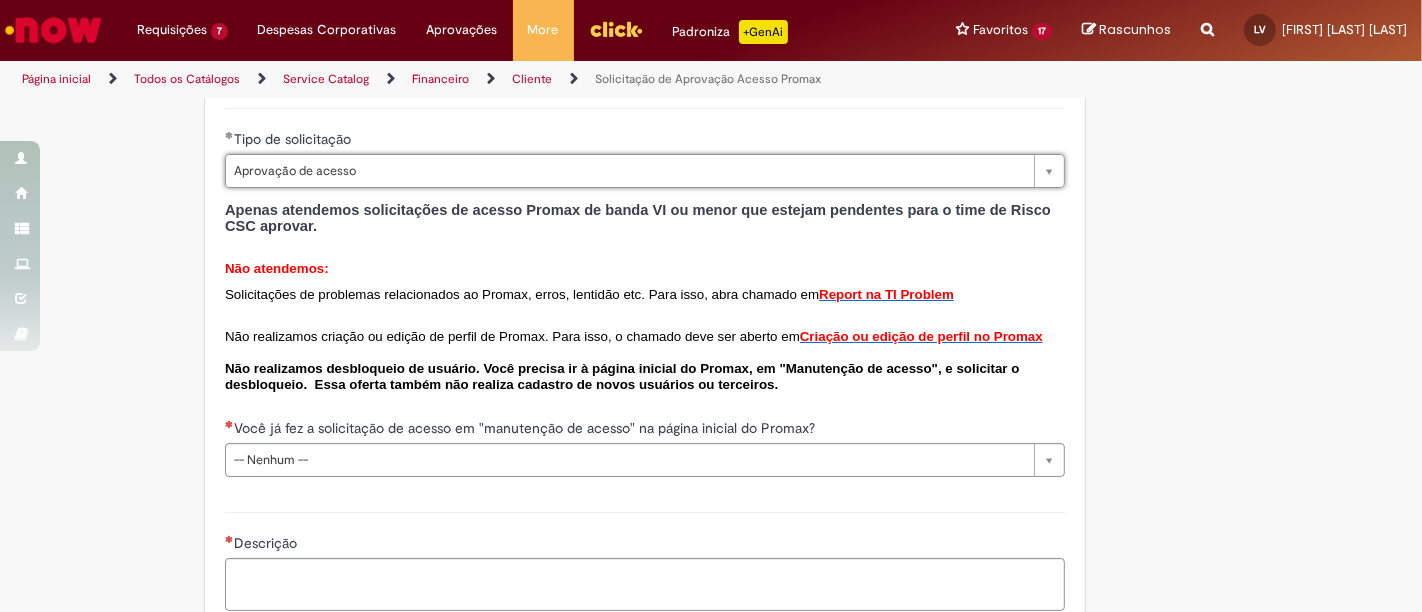 scroll, scrollTop: 997, scrollLeft: 0, axis: vertical 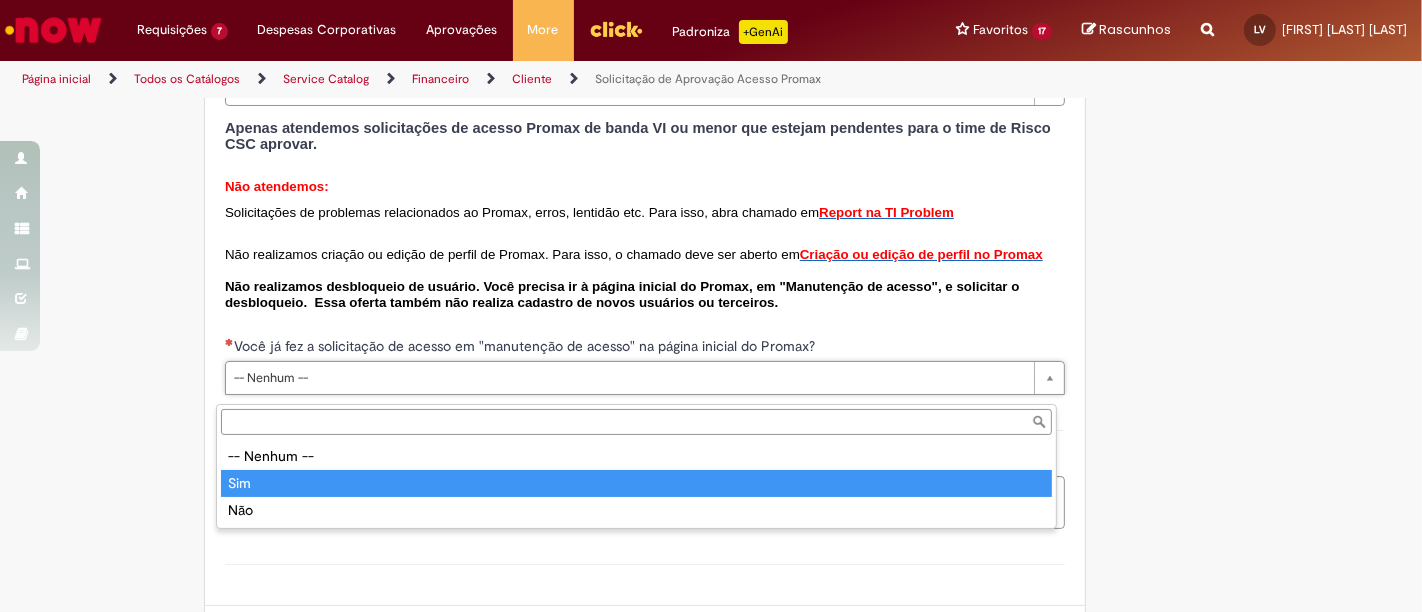type on "***" 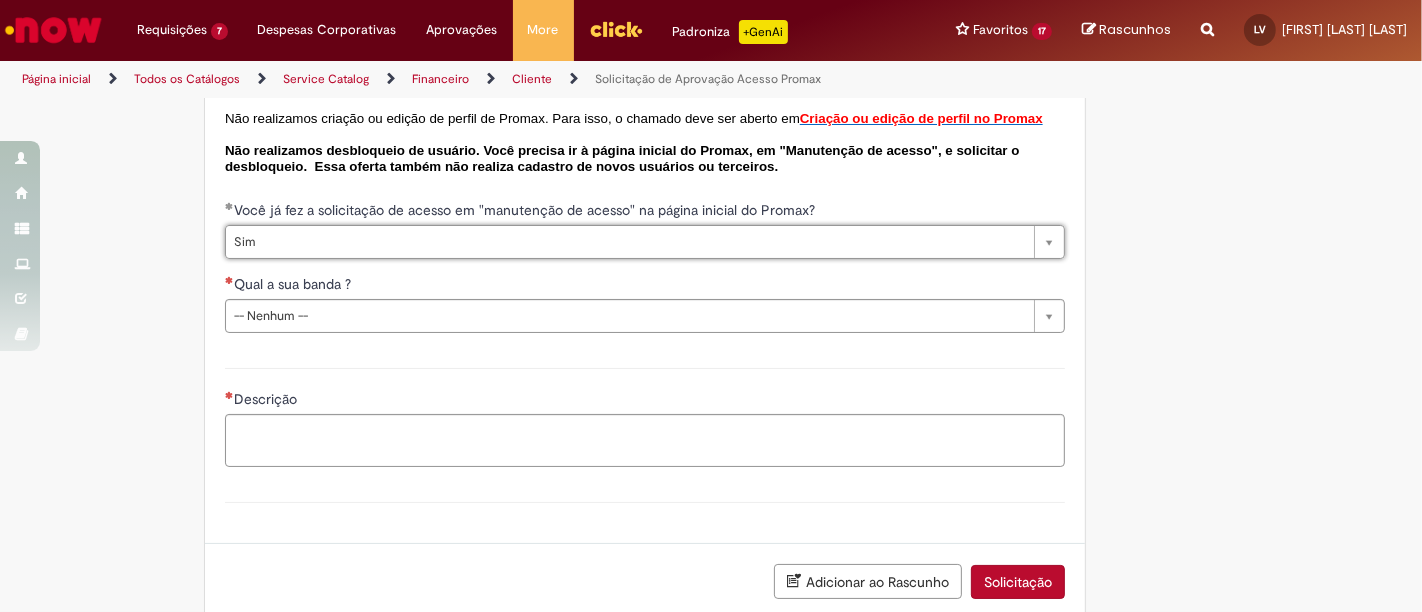 scroll, scrollTop: 1134, scrollLeft: 0, axis: vertical 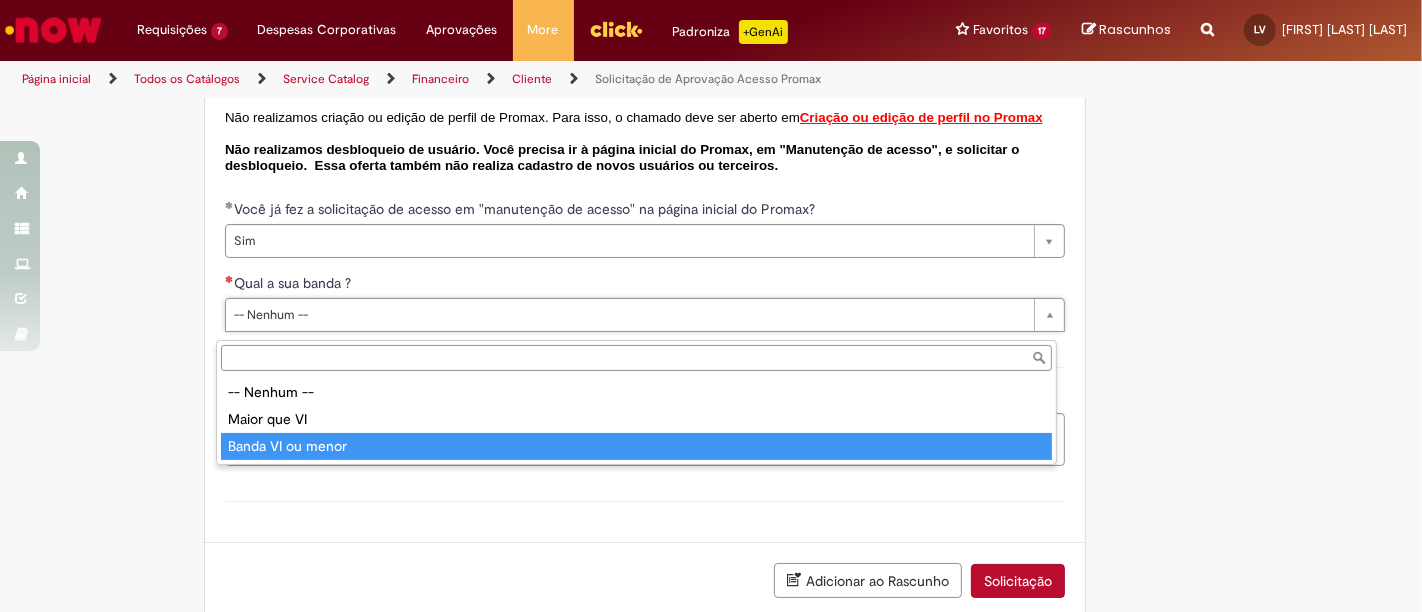 type on "**********" 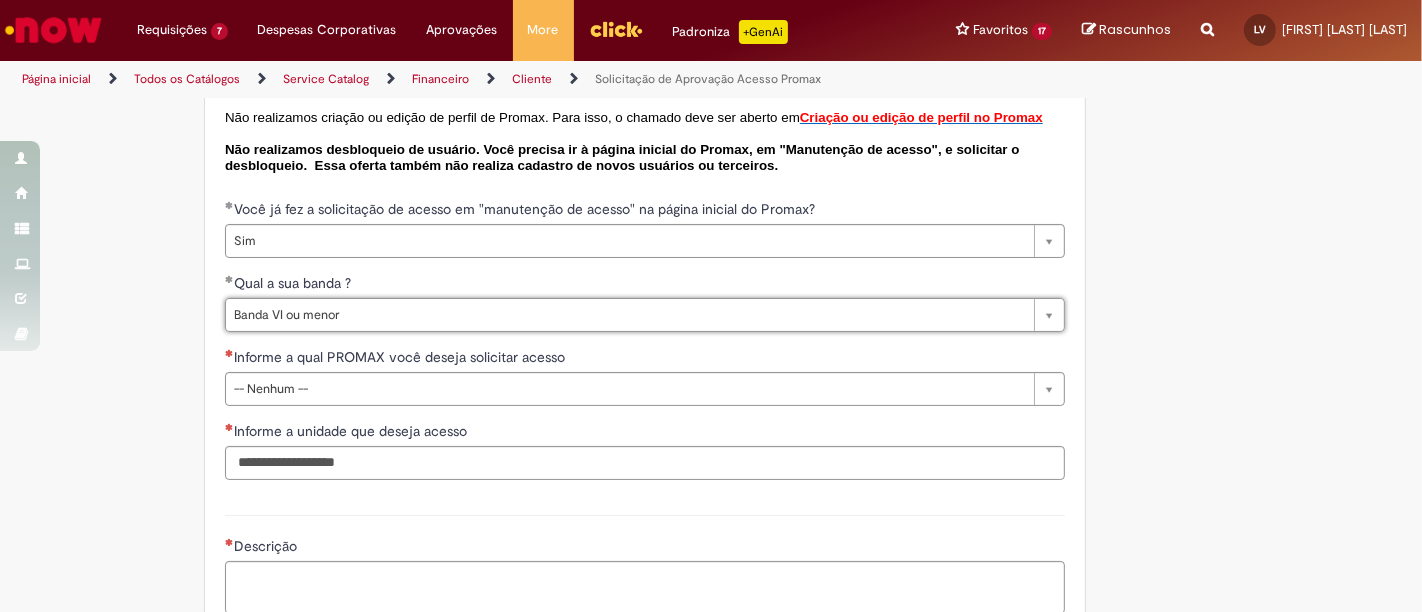 scroll, scrollTop: 1210, scrollLeft: 0, axis: vertical 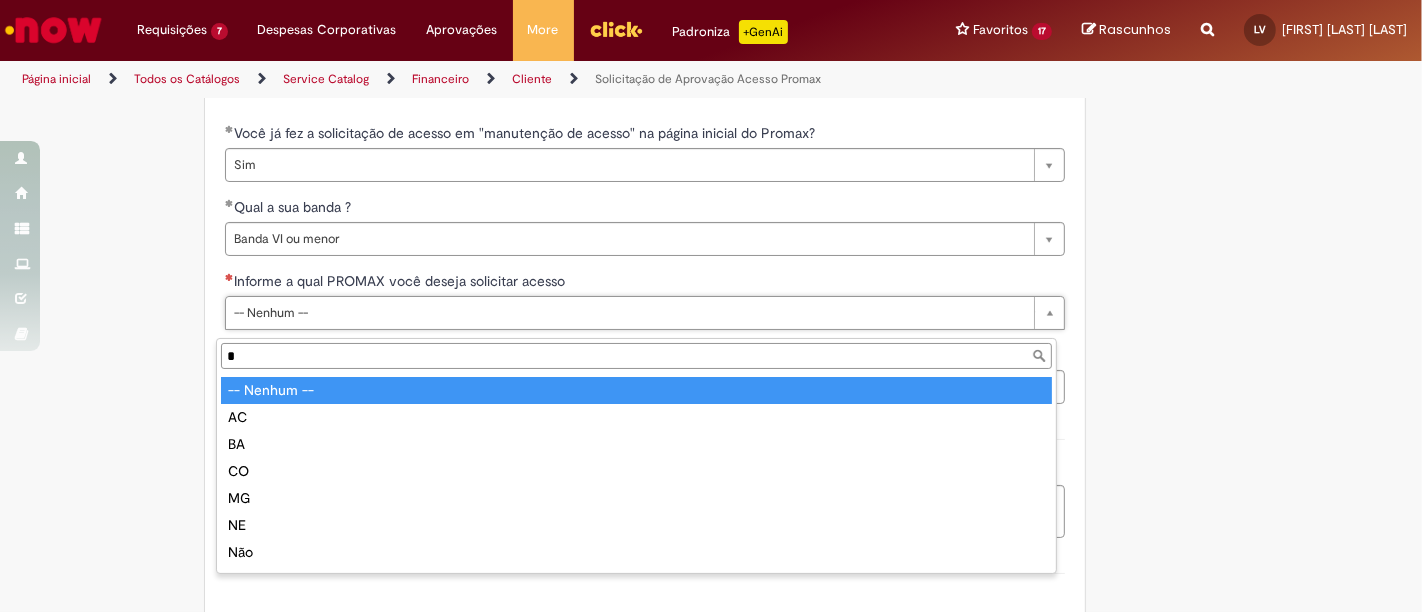 type on "**" 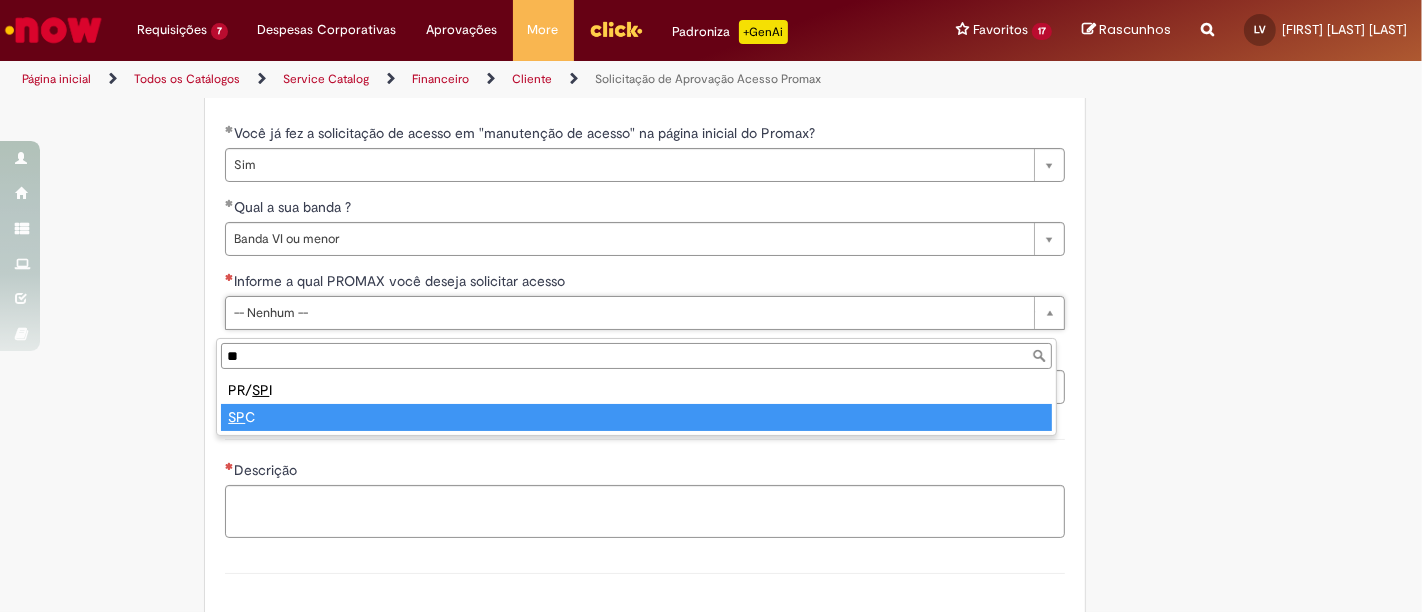 type on "***" 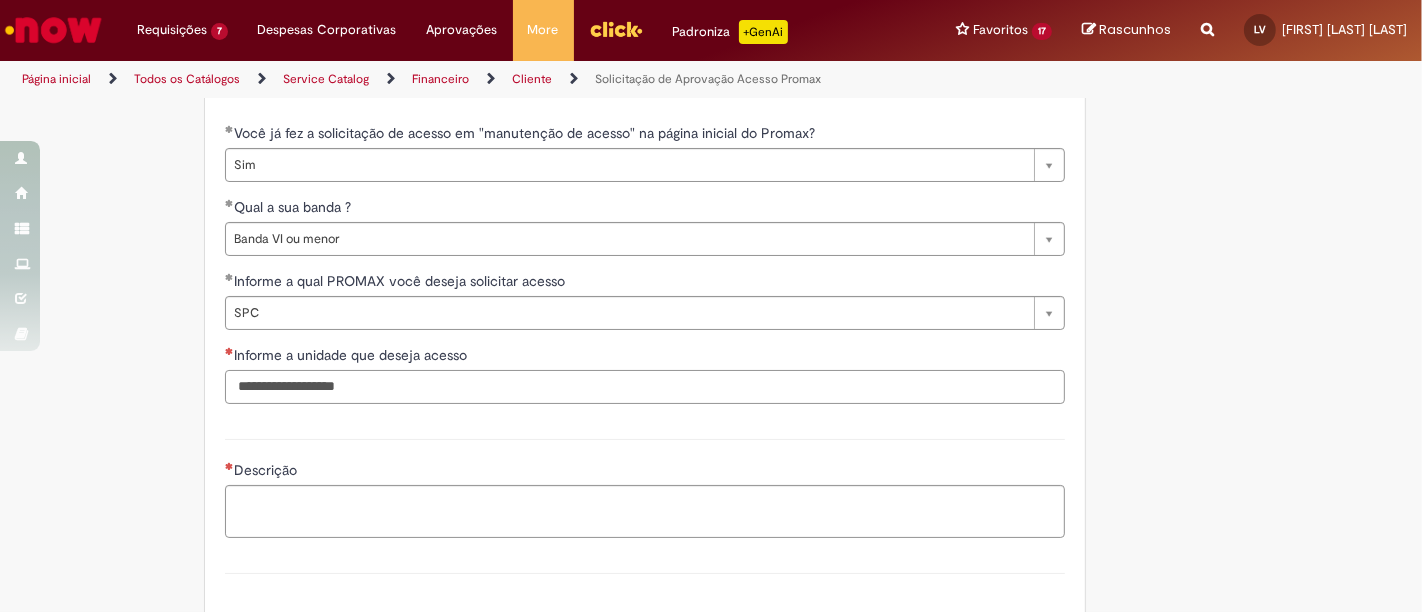 click on "Informe a unidade que deseja acesso" at bounding box center (645, 387) 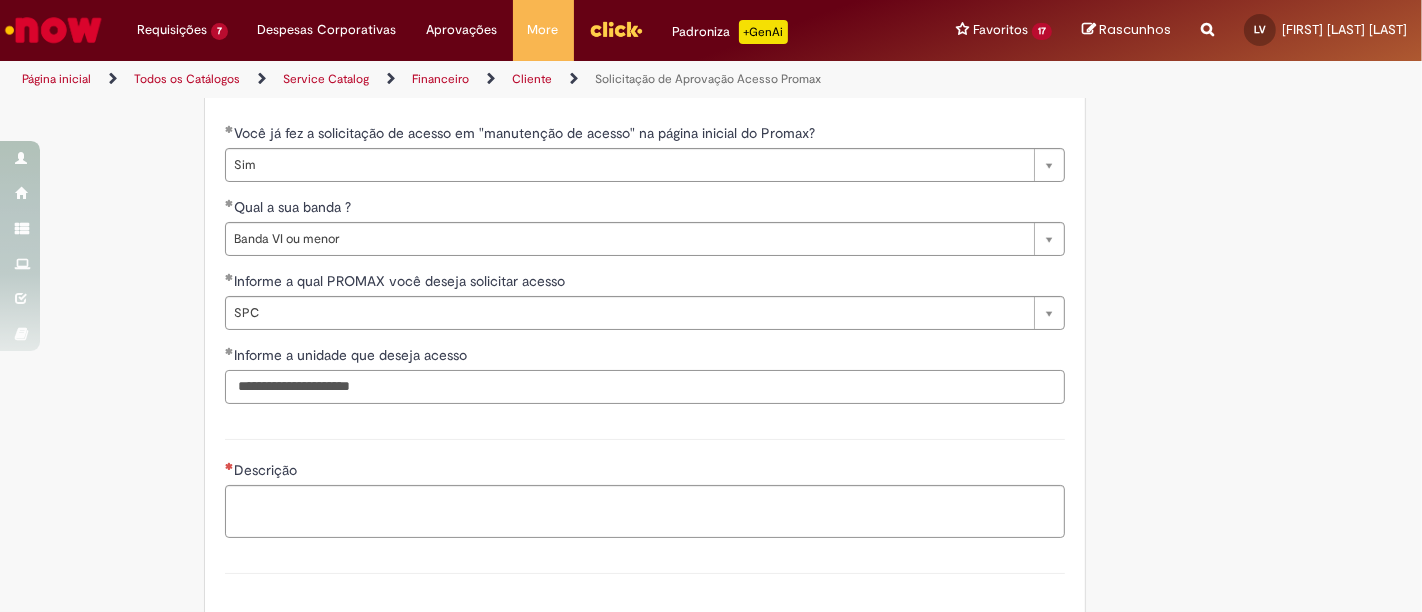 type on "**********" 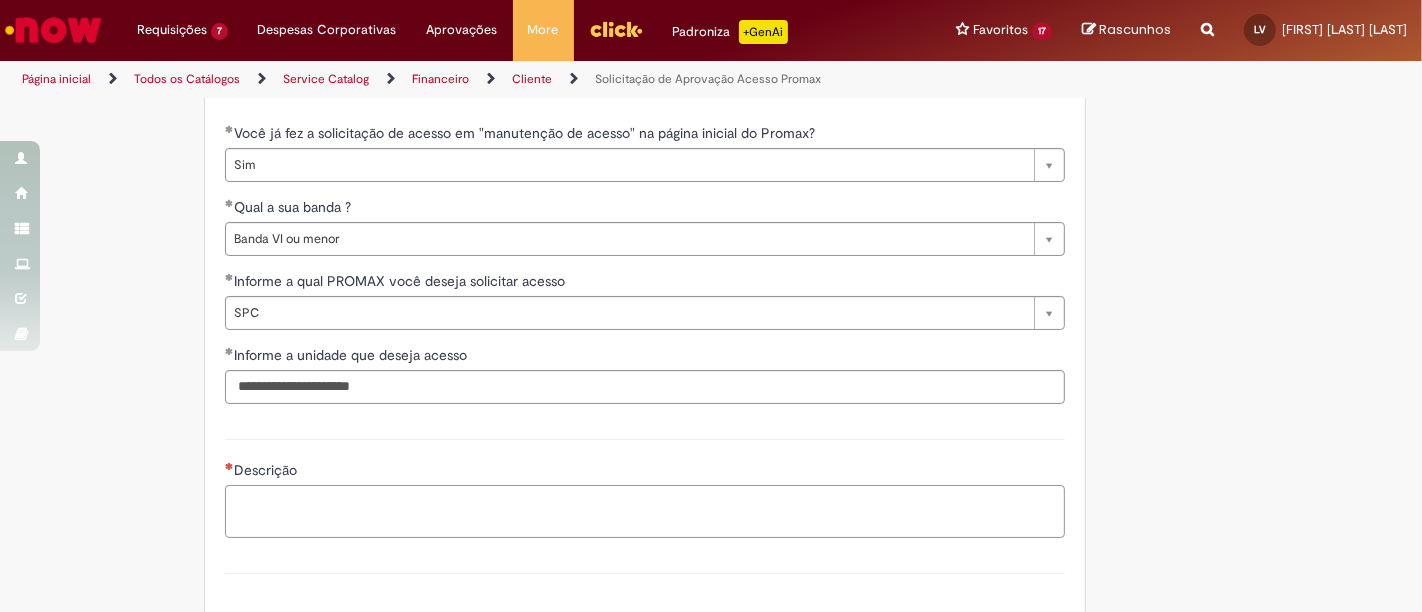 click on "Descrição" at bounding box center (645, 511) 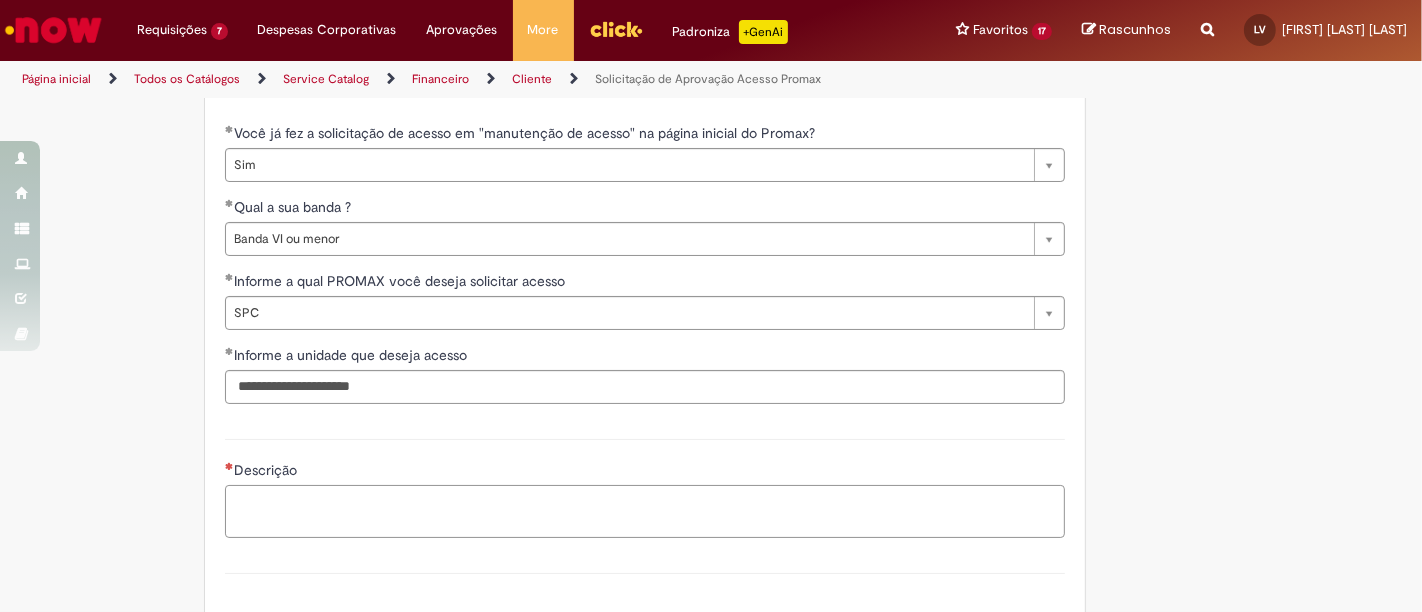 click on "Descrição" at bounding box center (645, 511) 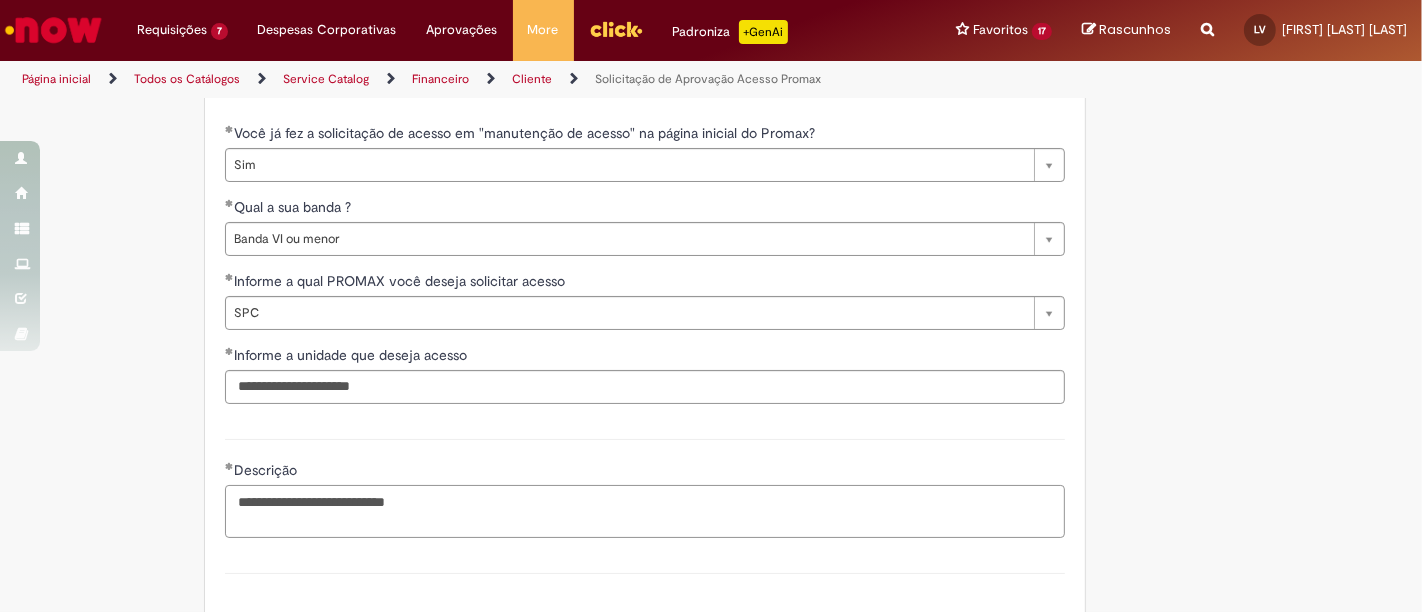 paste on "**********" 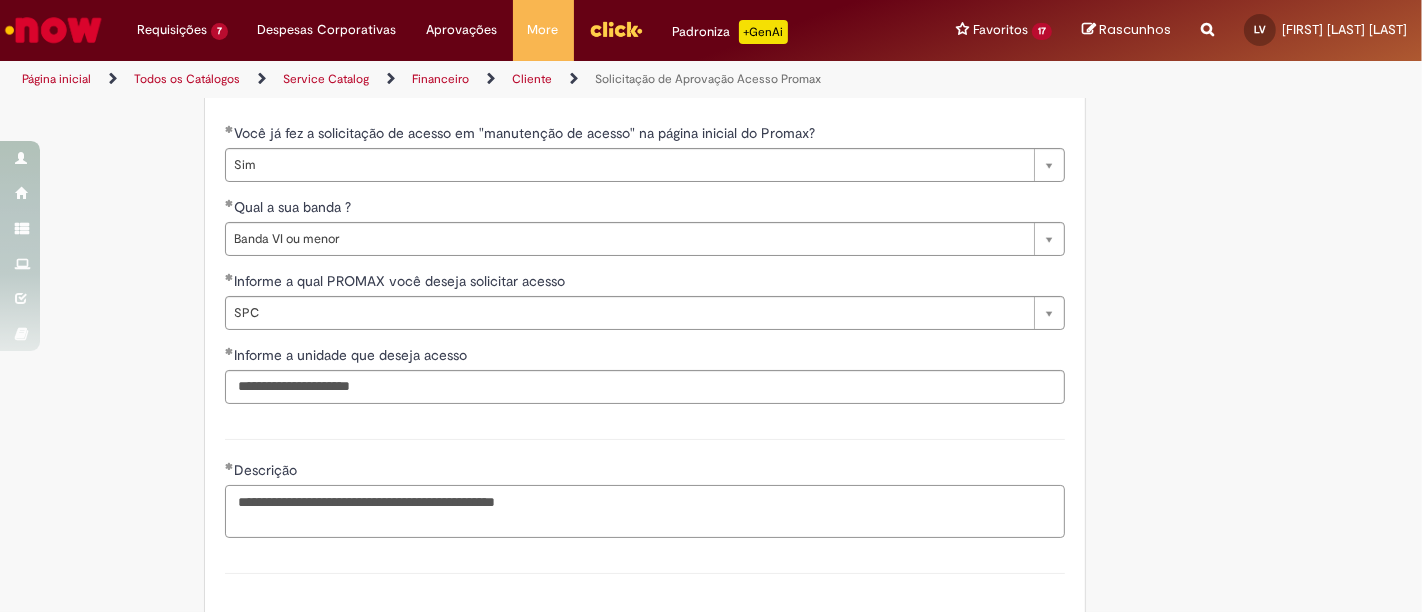 click on "**********" at bounding box center [645, 511] 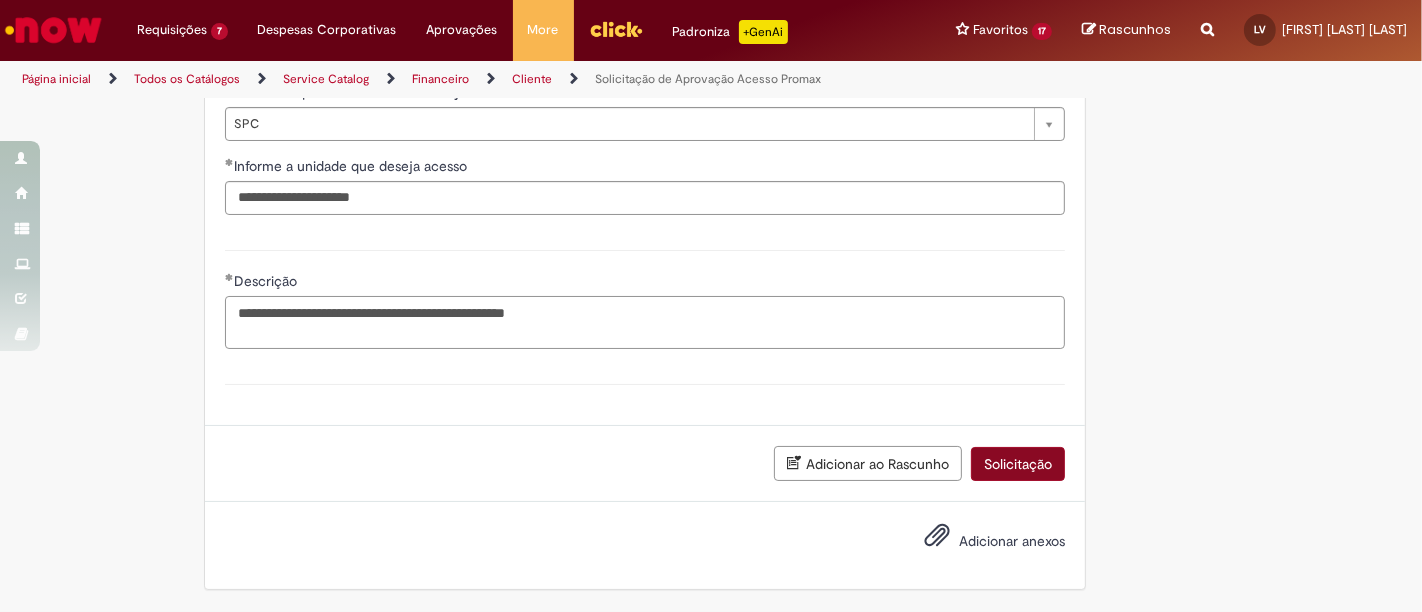 type on "**********" 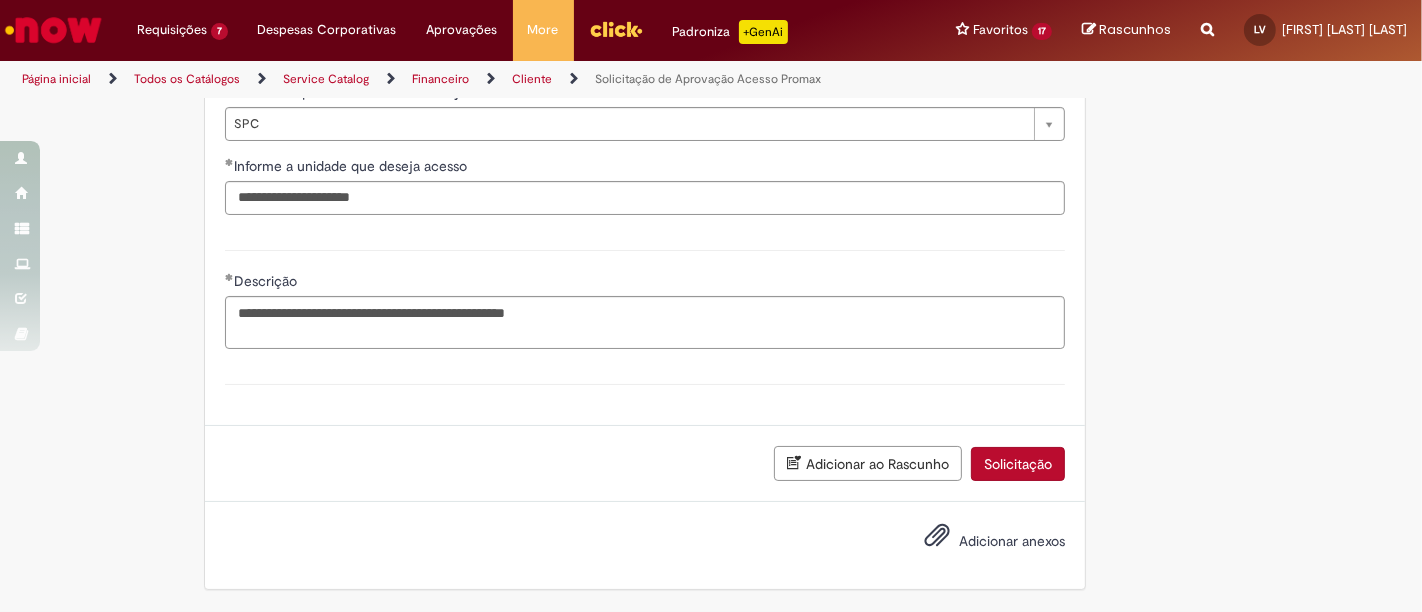 click on "Solicitação" at bounding box center [1018, 464] 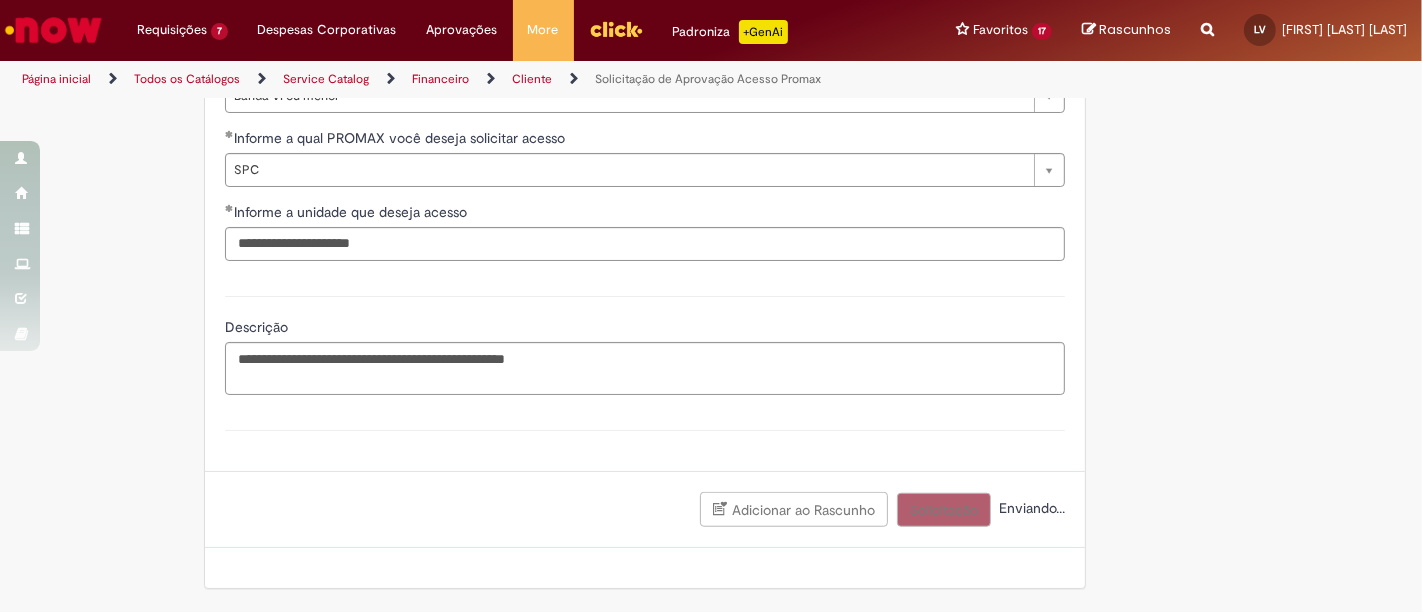 scroll, scrollTop: 1362, scrollLeft: 0, axis: vertical 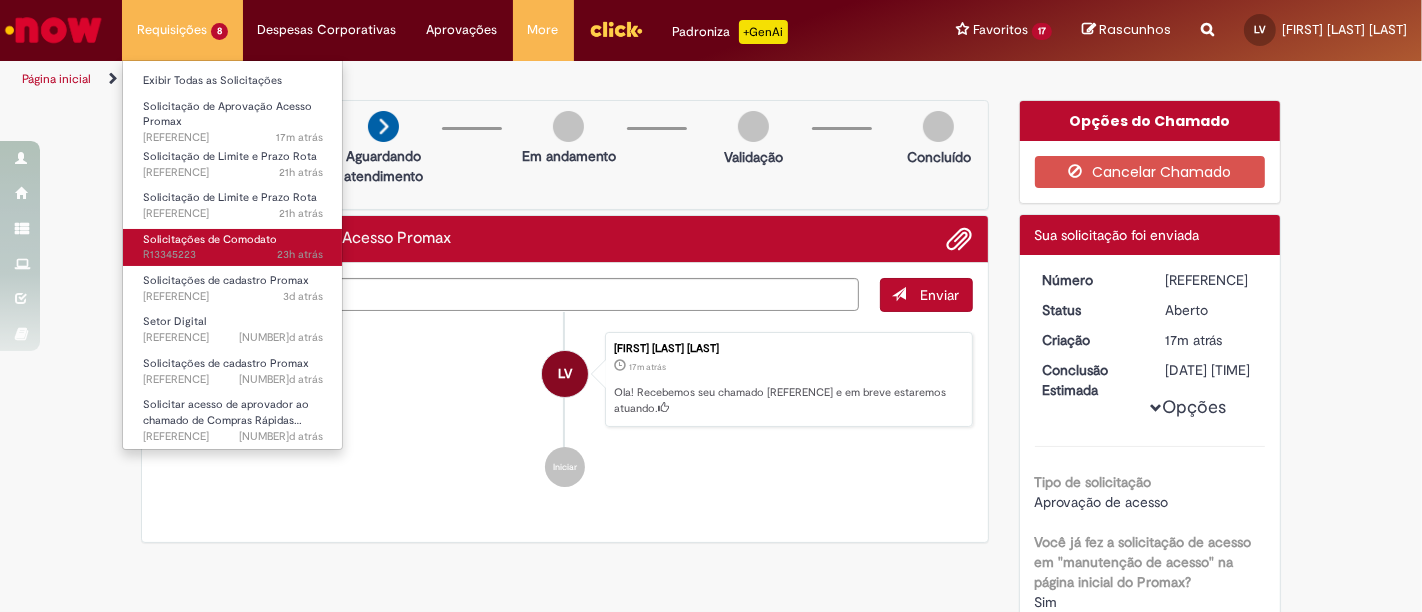 click on "23h atrás 23 horas atrás  R13345223" at bounding box center [233, 255] 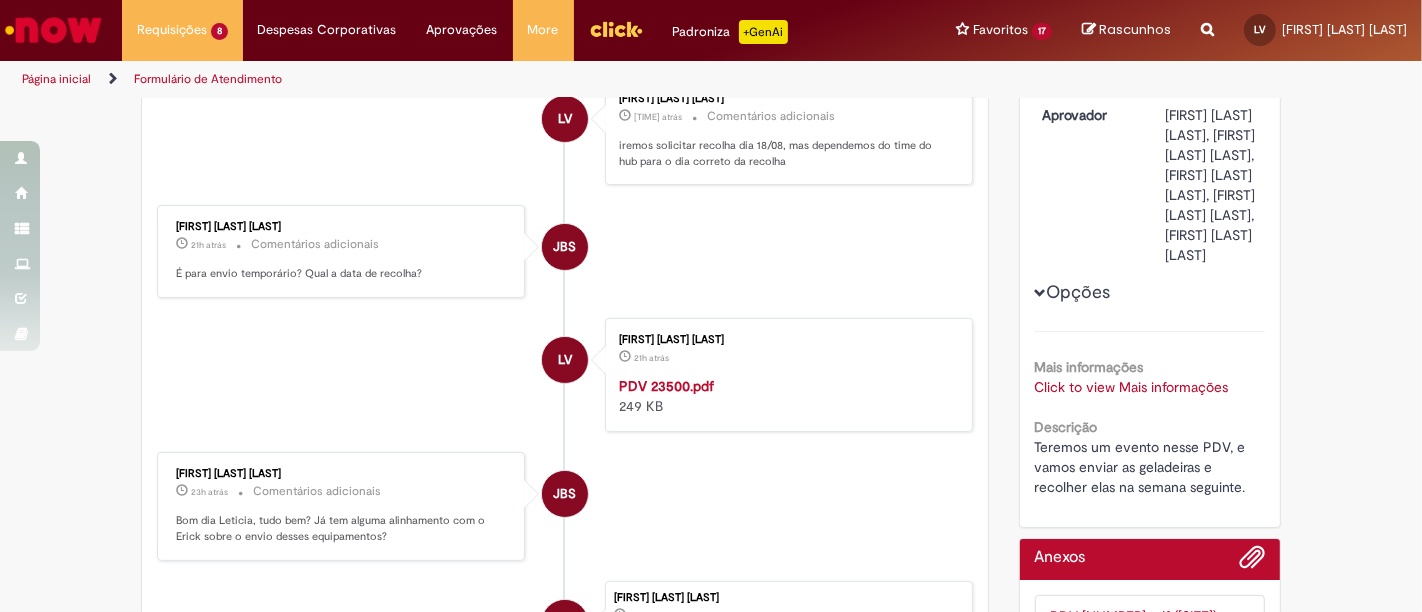 scroll, scrollTop: 0, scrollLeft: 0, axis: both 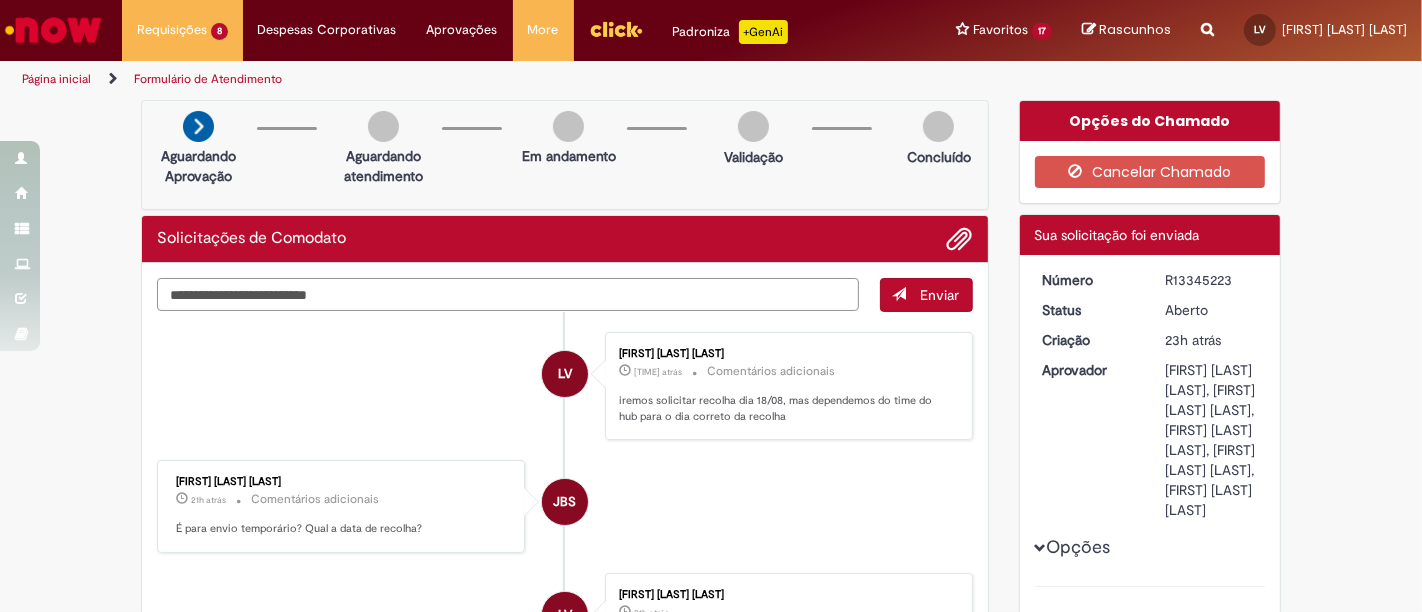 click at bounding box center (508, 294) 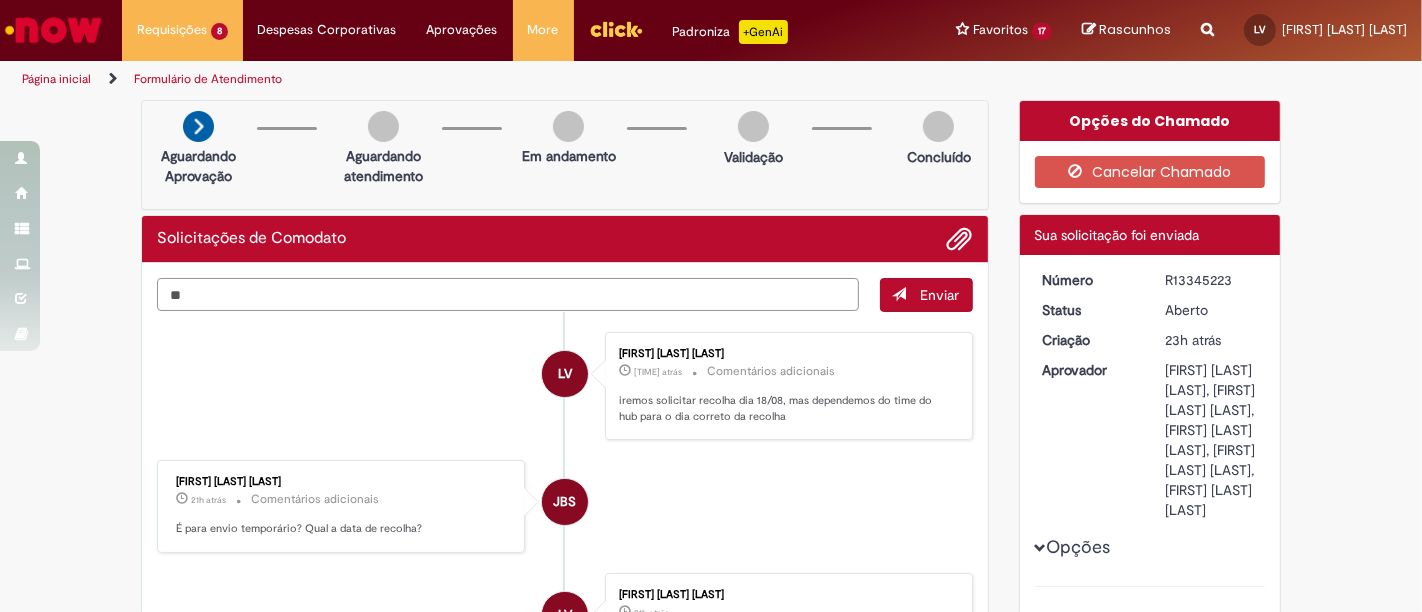 type on "***" 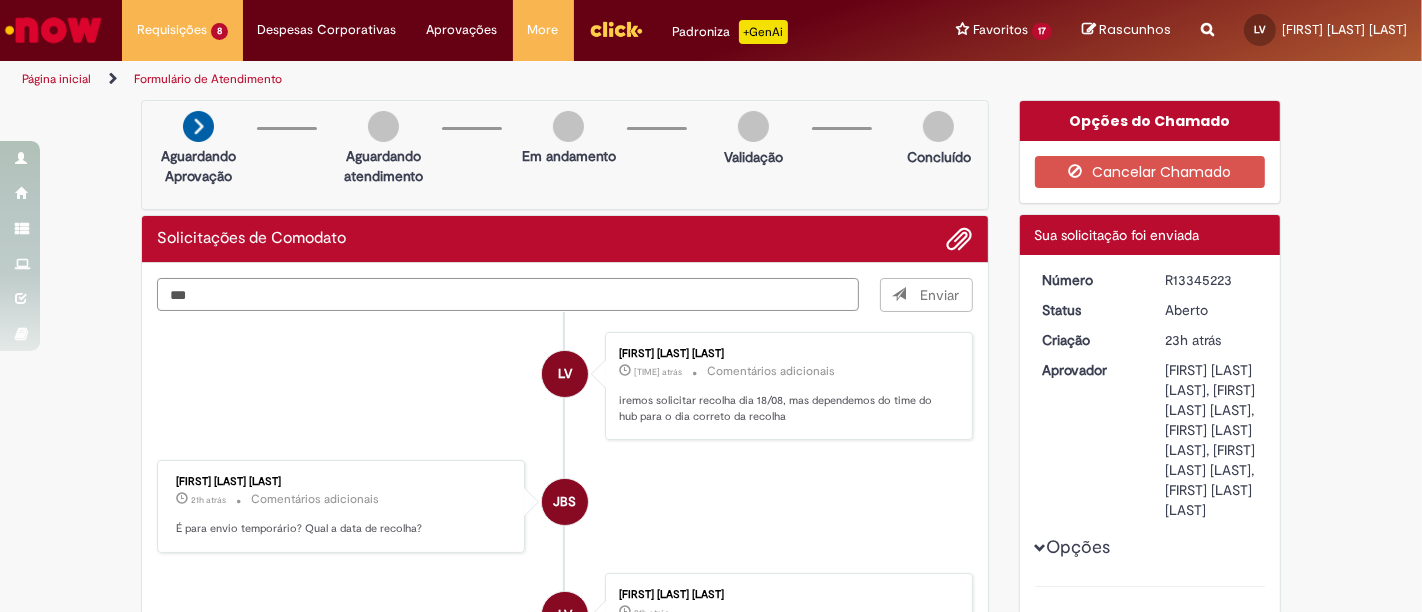 type 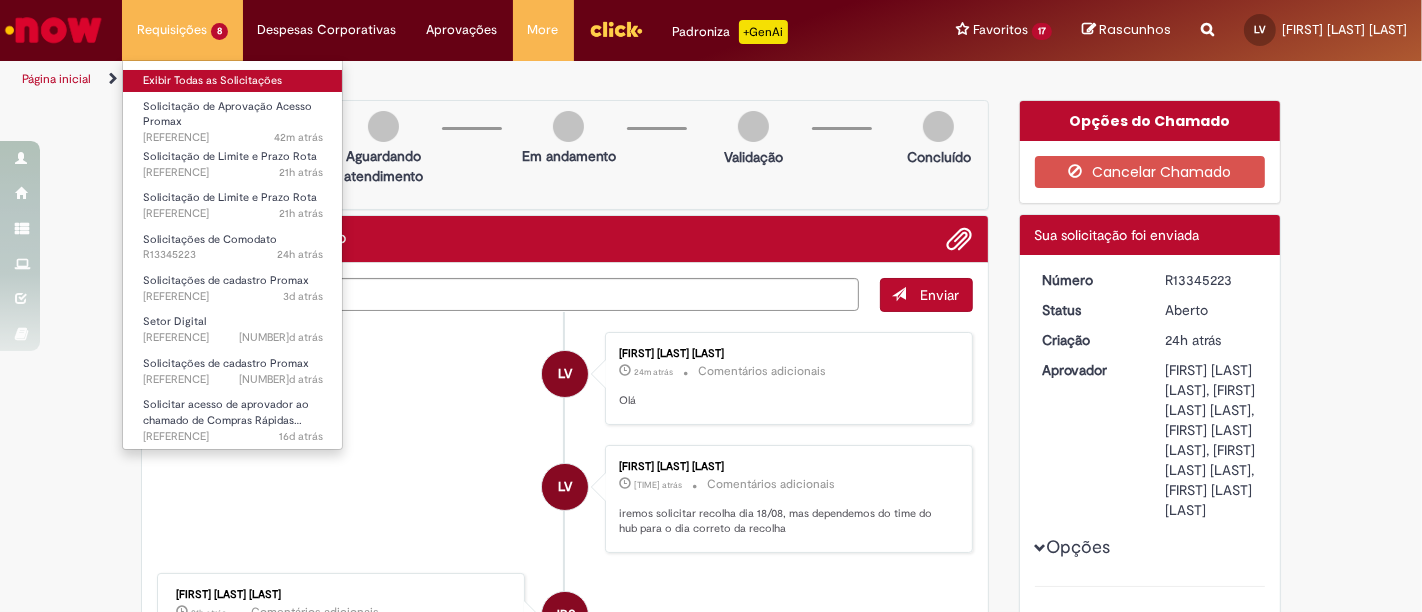 click on "Exibir Todas as Solicitações" at bounding box center [233, 81] 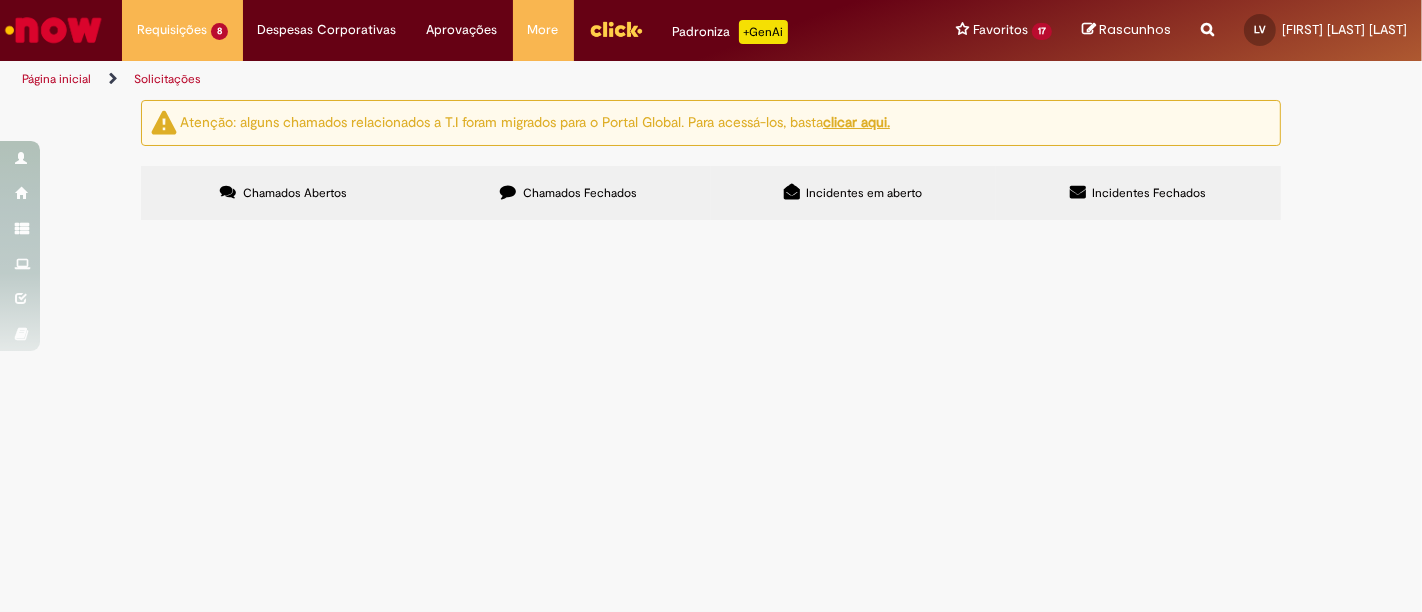 click on "Atenção: alguns chamados relacionados a T.I foram migrados para o Portal Global. Para acessá-los, basta  clicar aqui.
Chamados Abertos     Chamados Fechados     Incidentes em aberto     Incidentes Fechados
Itens solicitados
Exportar como PDF Exportar como Excel Exportar como CSV
Itens solicitados
Número
Oferta
Descrição
Fase
Status
R13347907       Solicitação de Aprovação Acesso Promax       Acesso de Trade dos dois CDDs: CDD Embu e CDD Barueri
Aberto
R13345854       Solicitação de Limite e Prazo Rota       52261 x 82174" at bounding box center (711, 163) 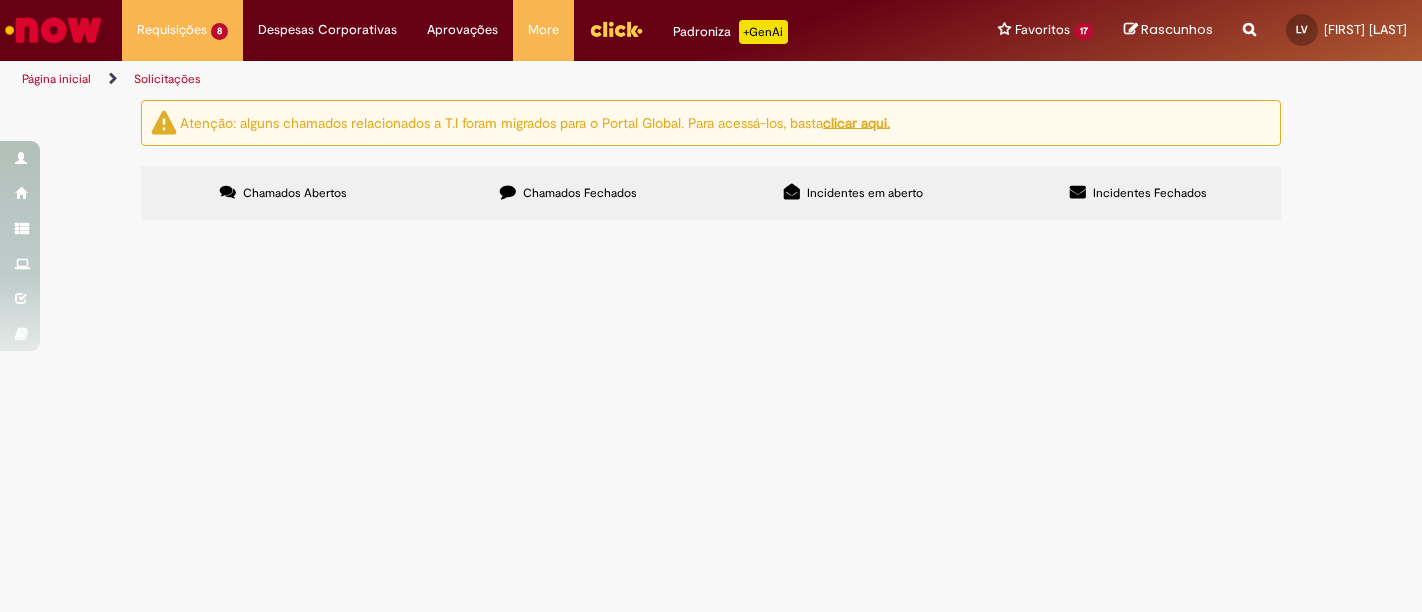 scroll, scrollTop: 0, scrollLeft: 0, axis: both 